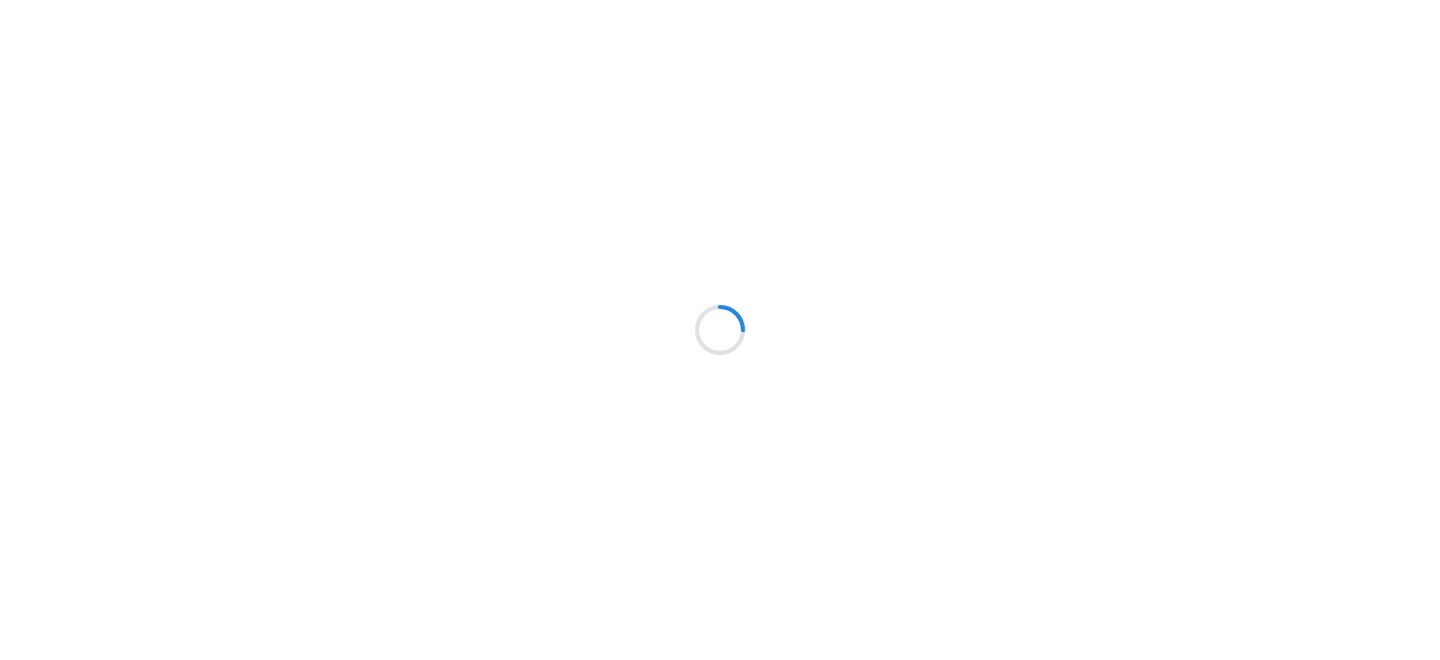 scroll, scrollTop: 0, scrollLeft: 0, axis: both 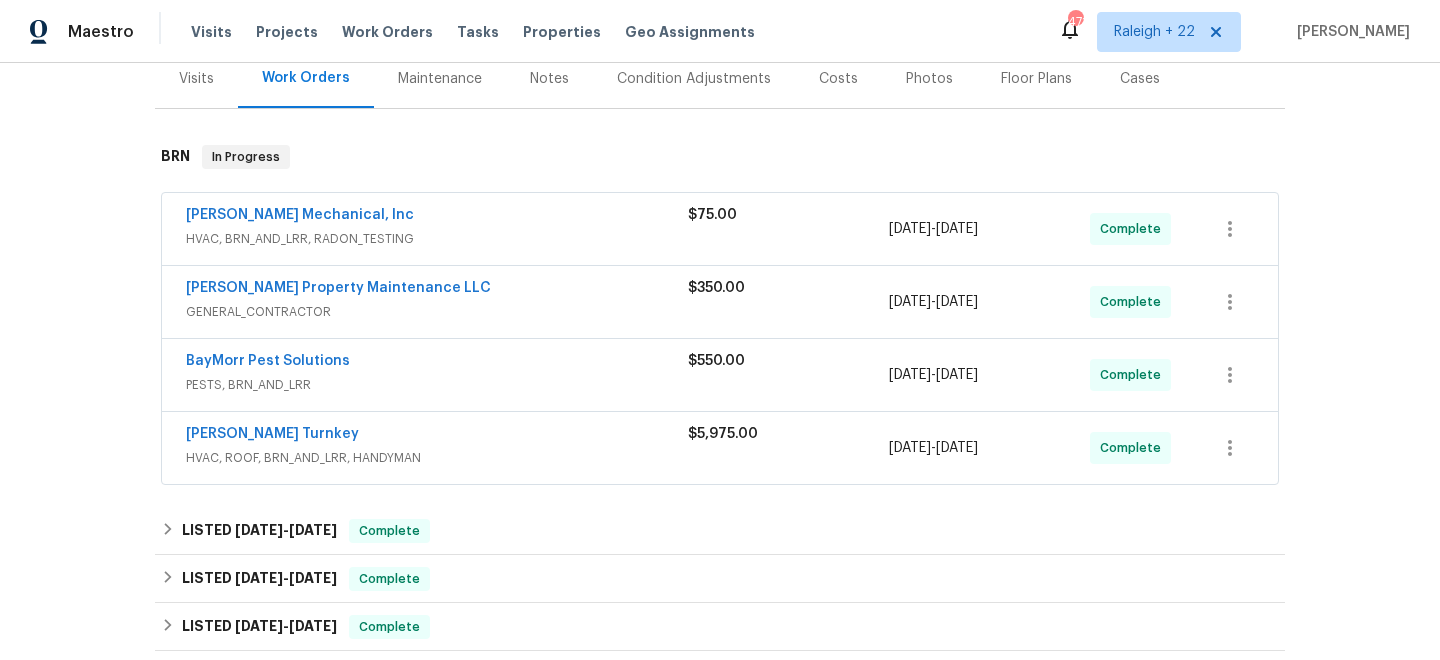click on "HVAC, BRN_AND_LRR, RADON_TESTING" at bounding box center (437, 239) 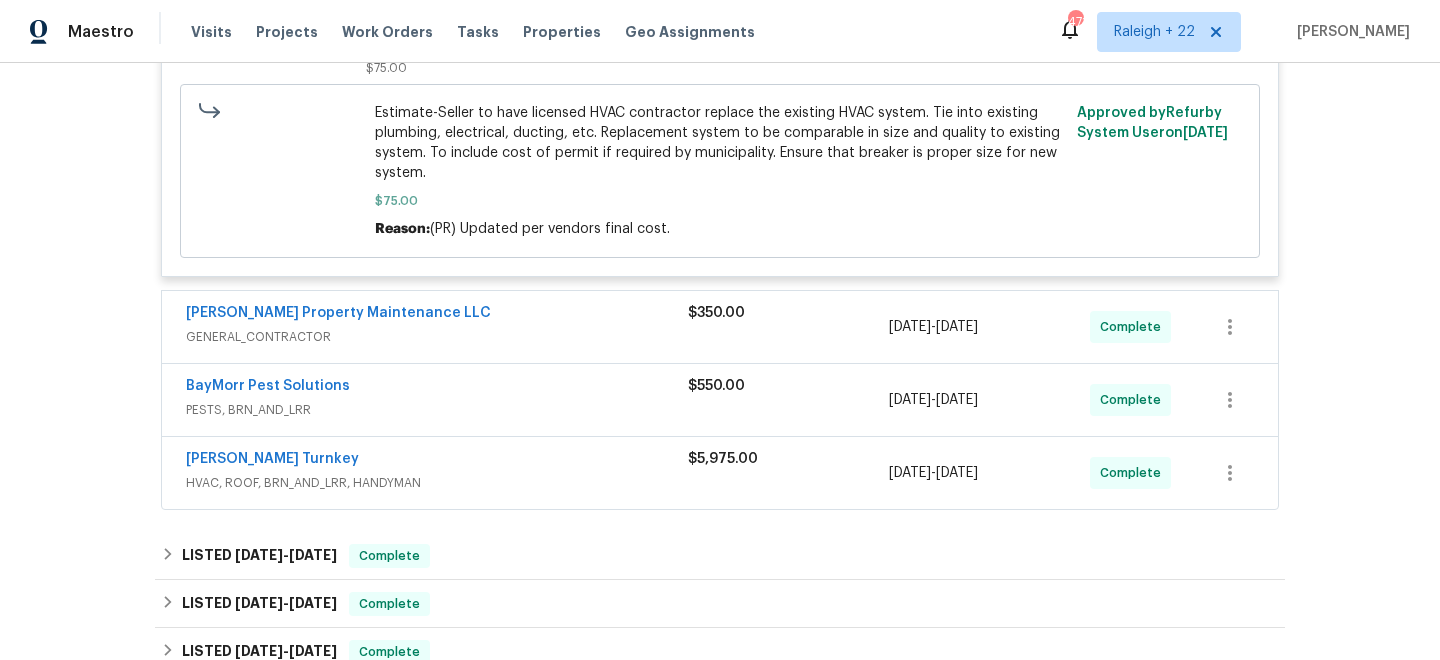 scroll, scrollTop: 697, scrollLeft: 0, axis: vertical 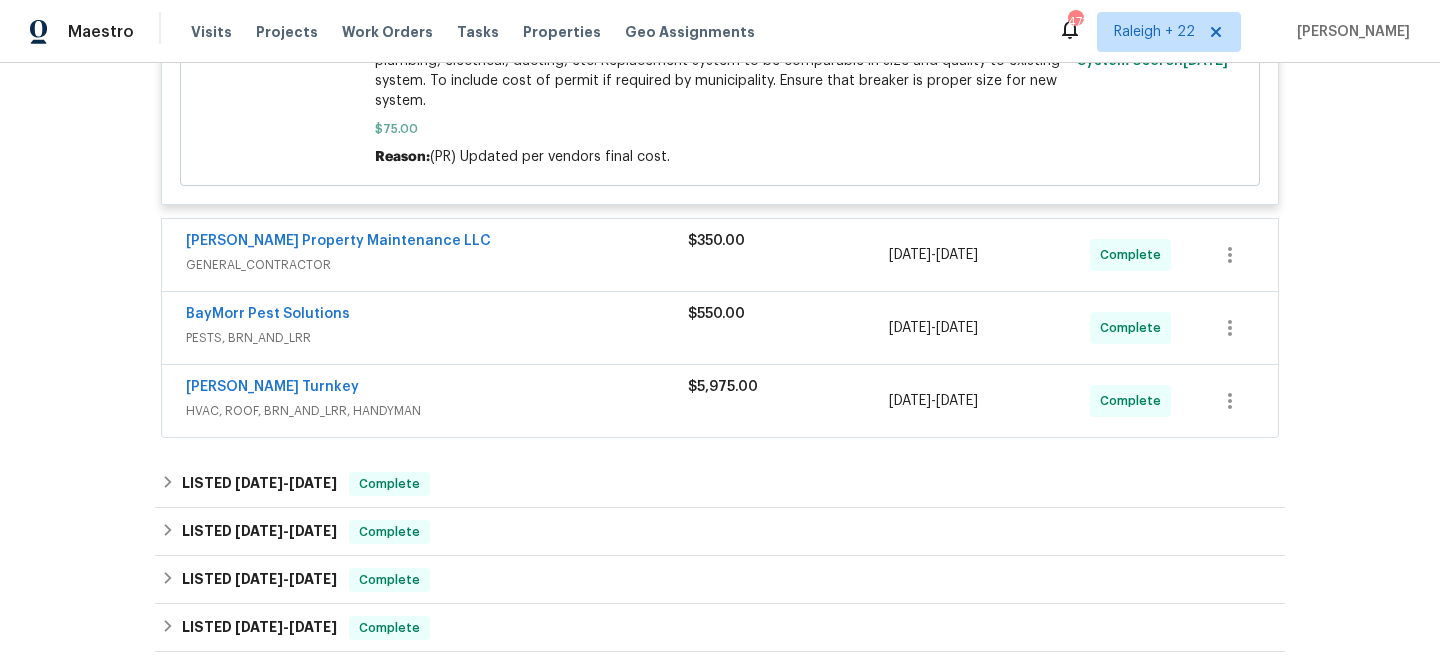 click on "GENERAL_CONTRACTOR" at bounding box center (437, 265) 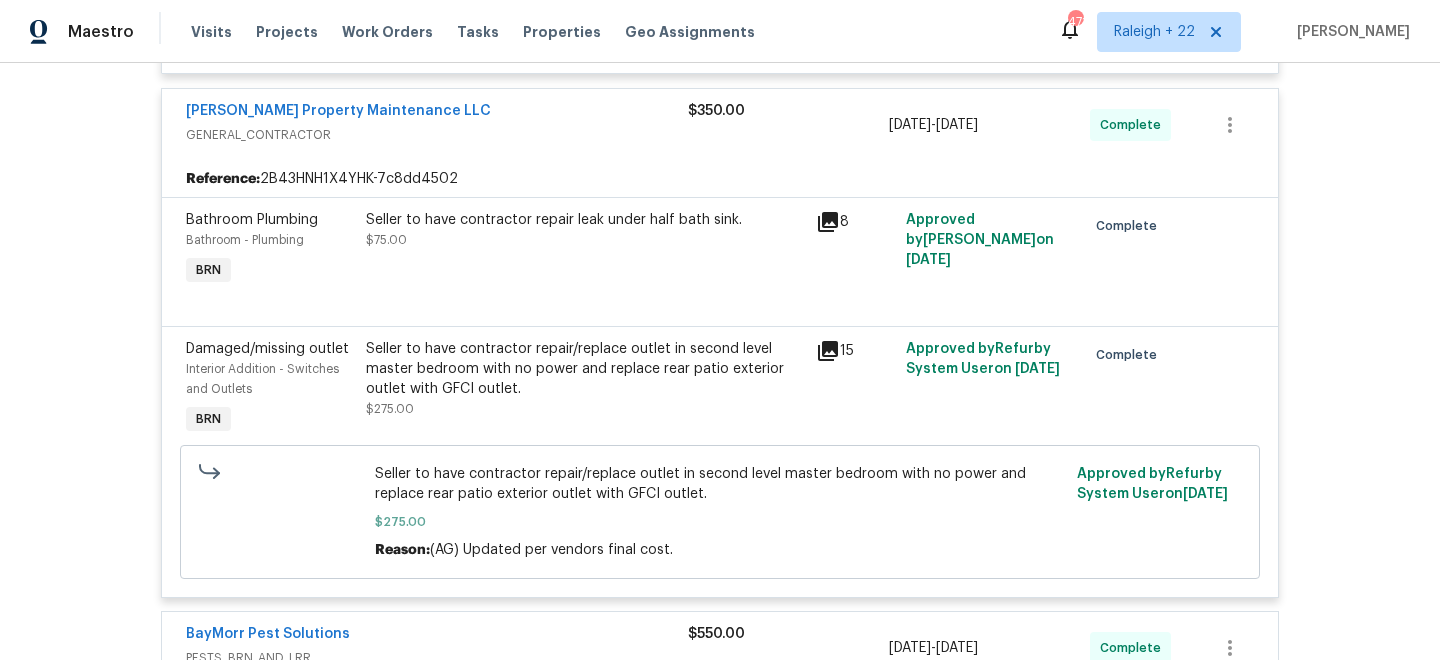 scroll, scrollTop: 825, scrollLeft: 0, axis: vertical 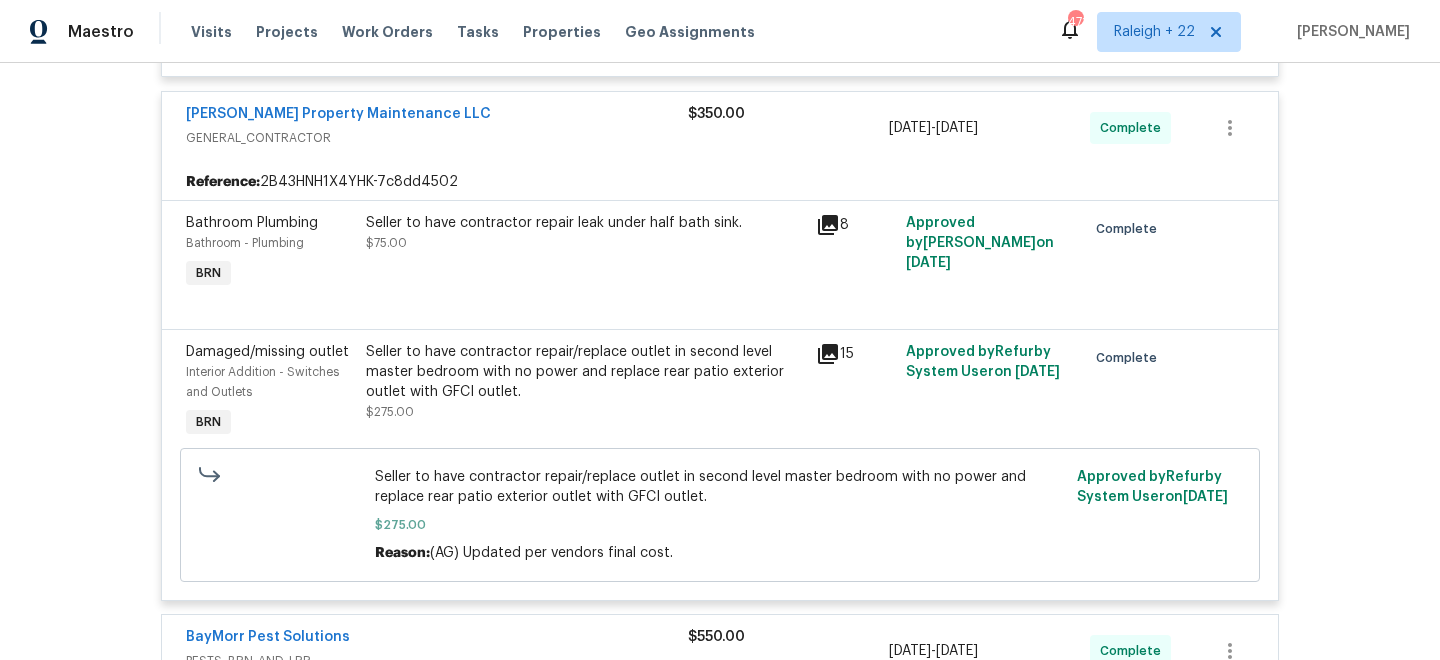 click on "Seller to have contractor repair leak under half bath sink. $75.00" at bounding box center (585, 253) 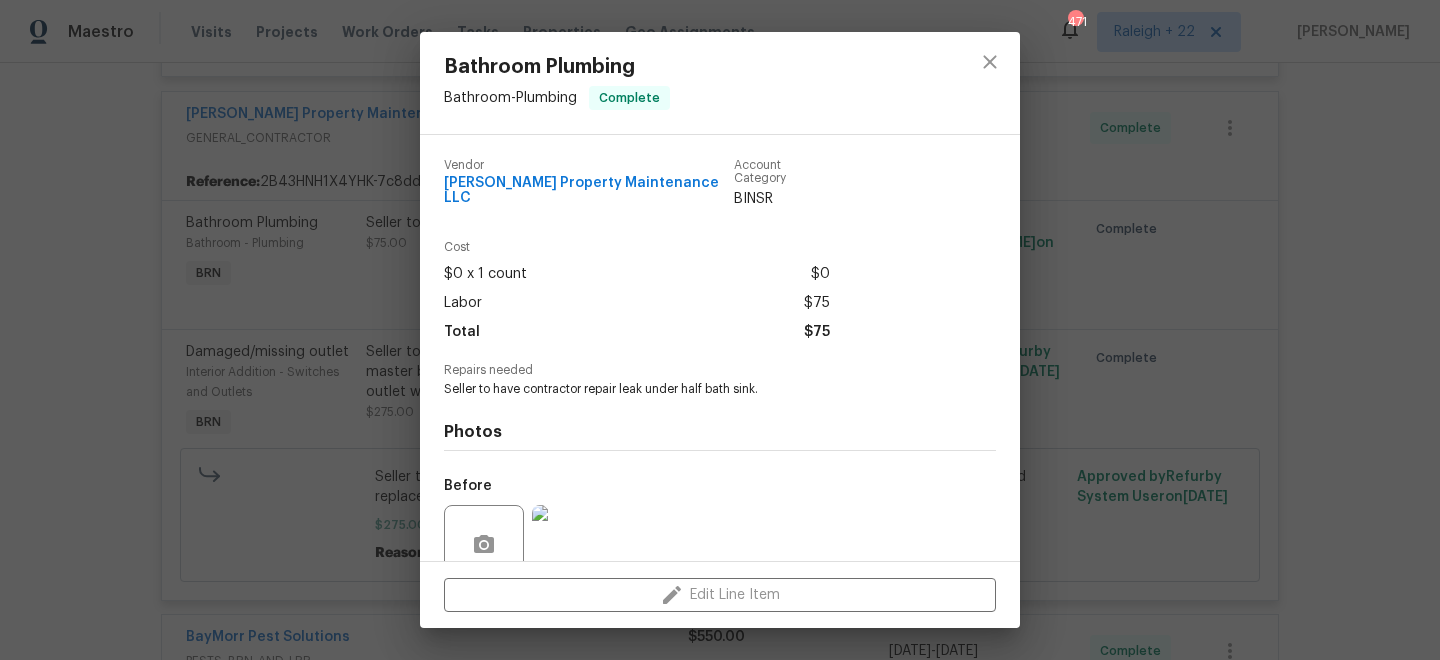scroll, scrollTop: 160, scrollLeft: 0, axis: vertical 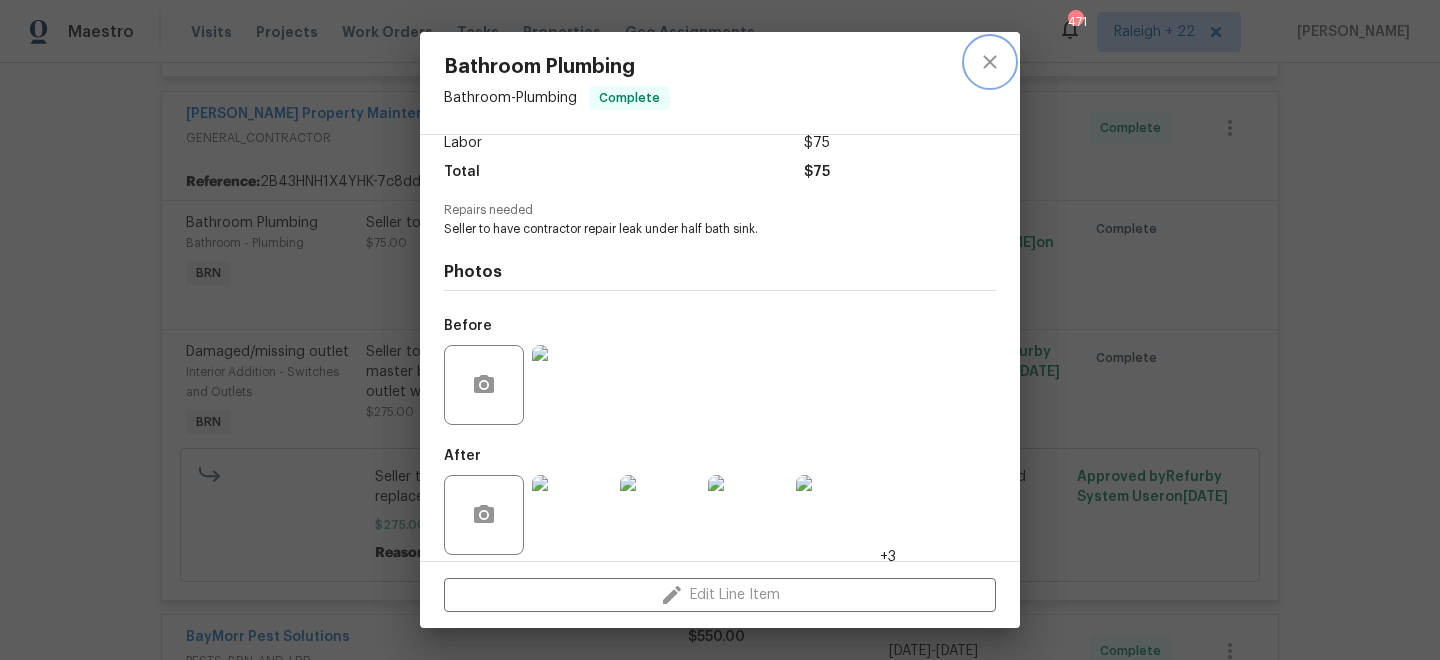 click 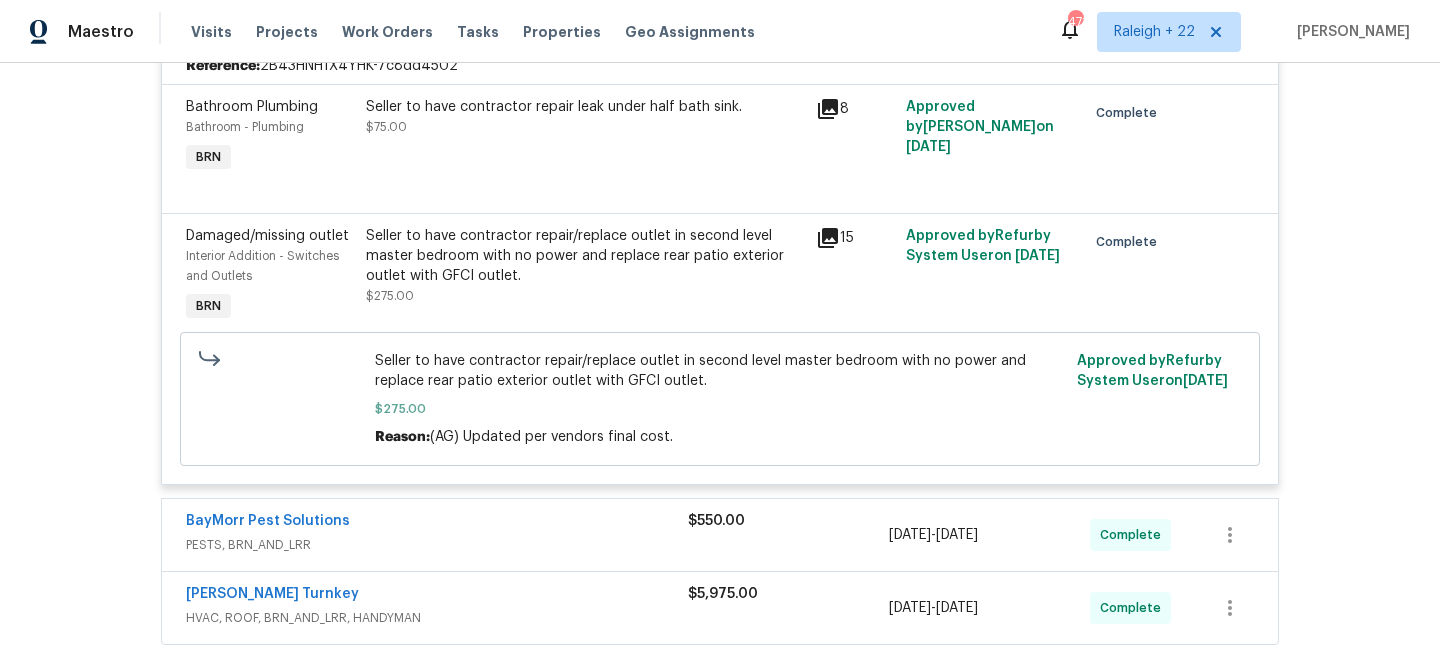 scroll, scrollTop: 947, scrollLeft: 0, axis: vertical 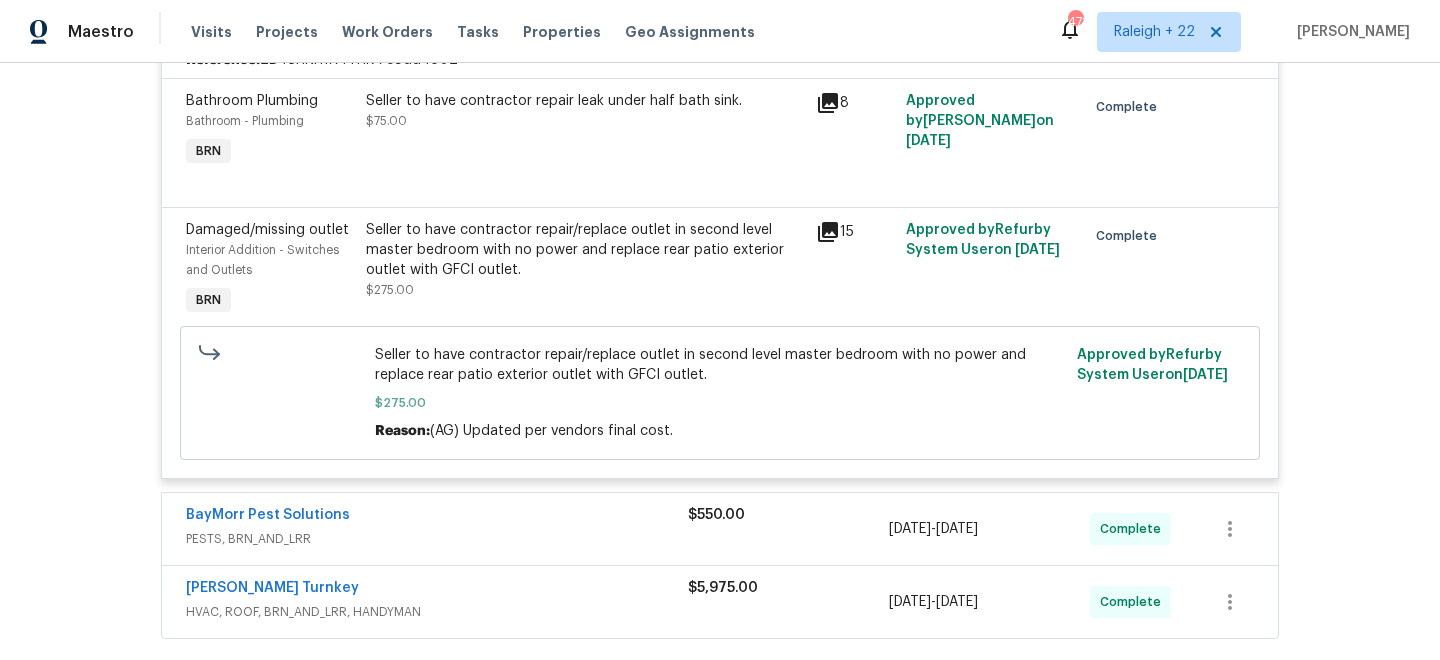 click on "PESTS, BRN_AND_LRR" at bounding box center (437, 539) 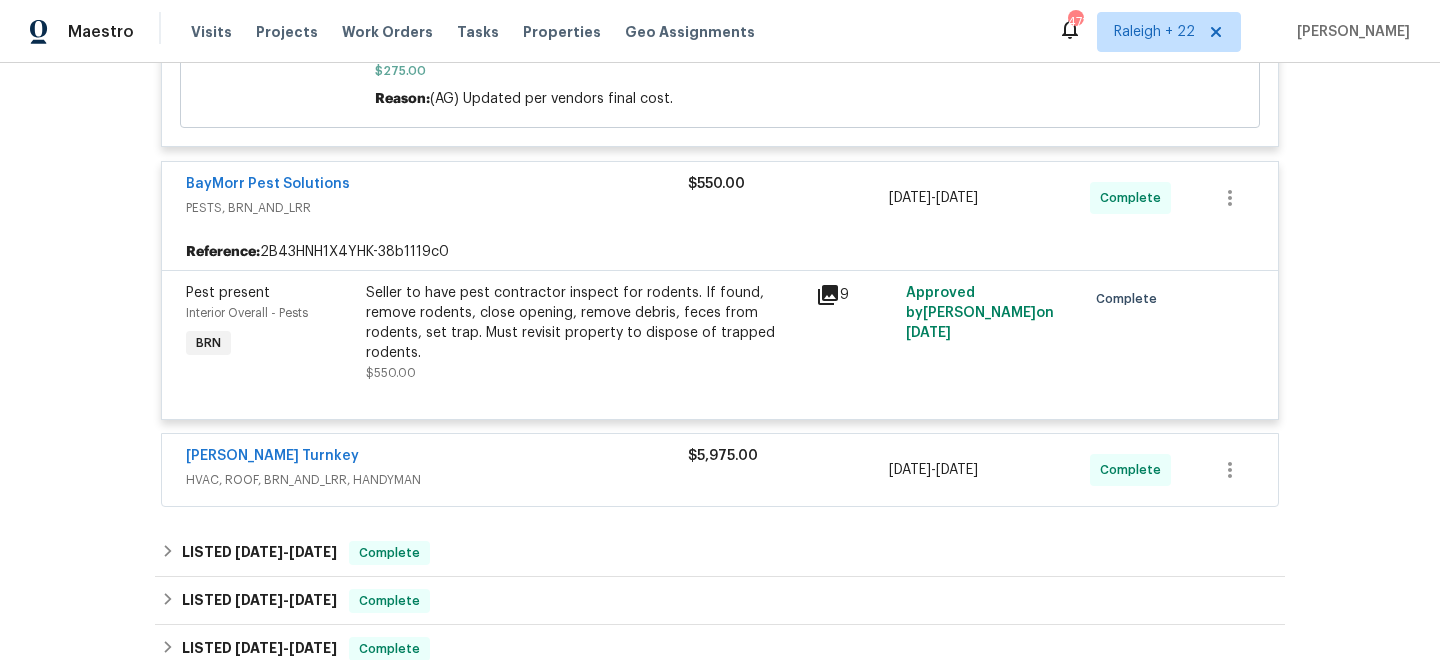 scroll, scrollTop: 1301, scrollLeft: 0, axis: vertical 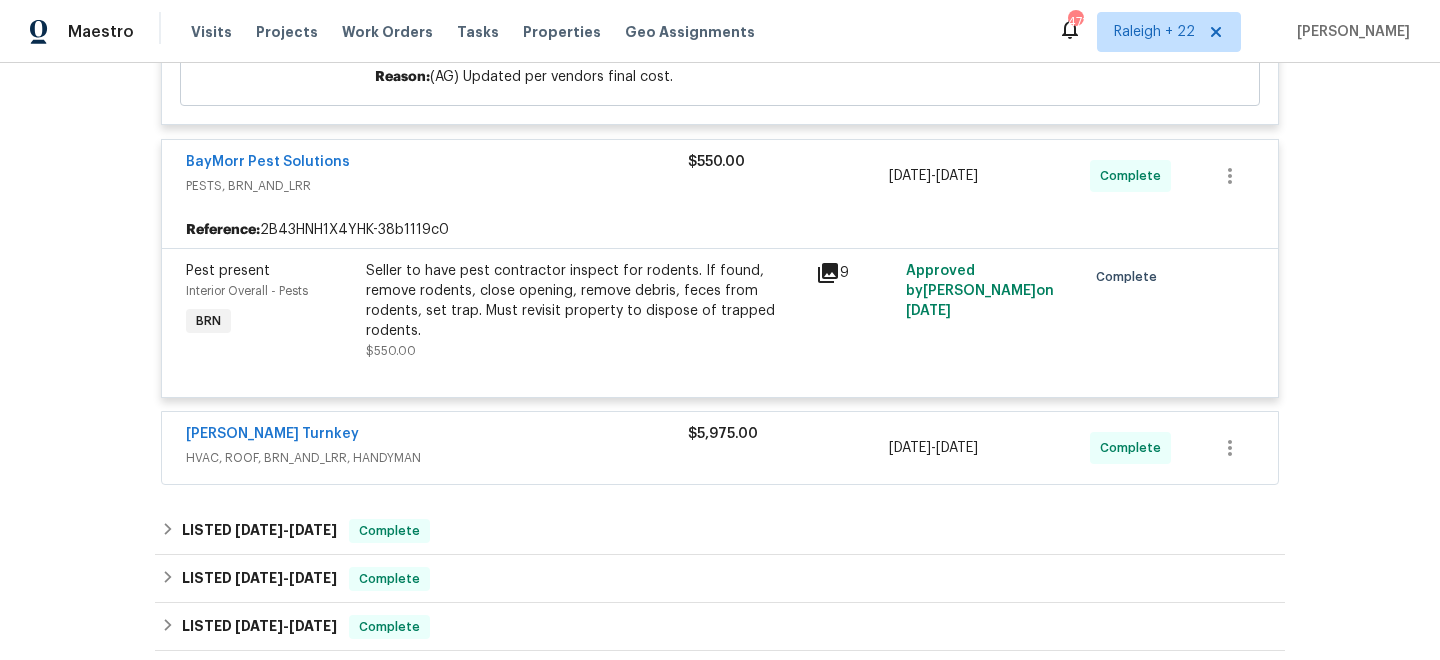 click on "HVAC, ROOF, BRN_AND_LRR, HANDYMAN" at bounding box center [437, 458] 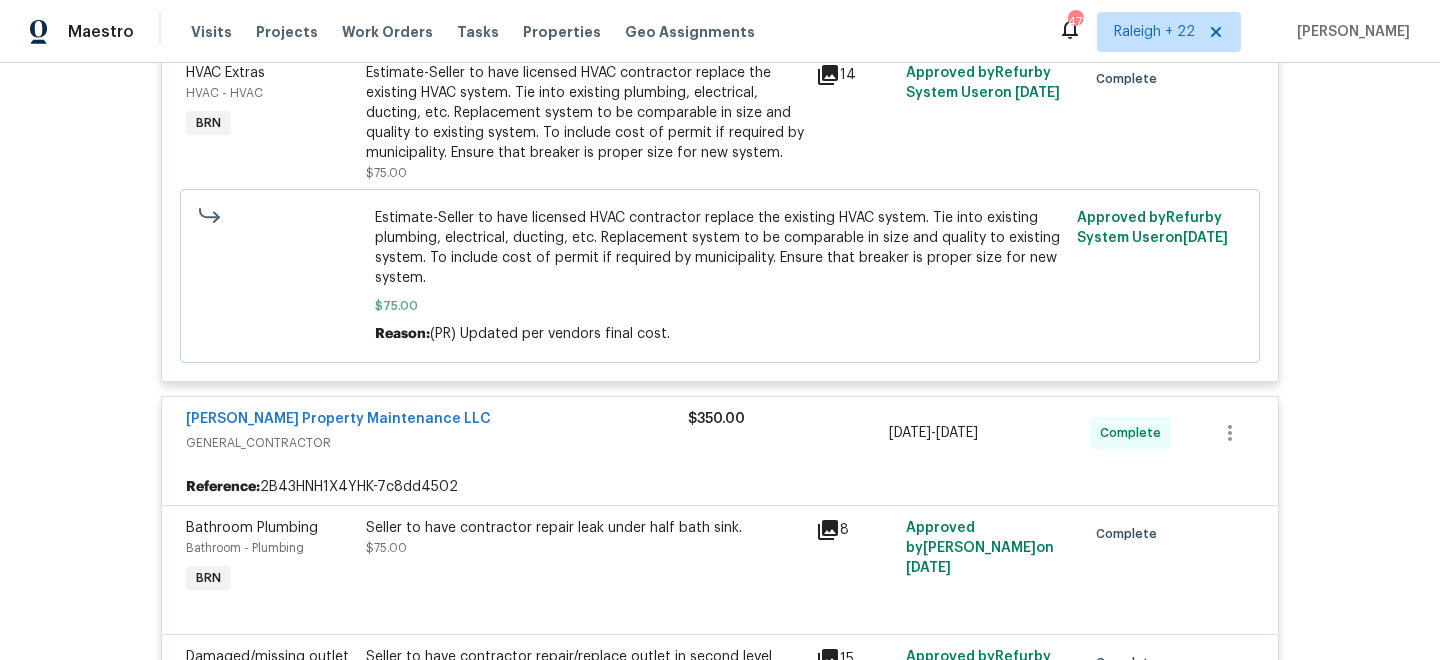 scroll, scrollTop: 527, scrollLeft: 0, axis: vertical 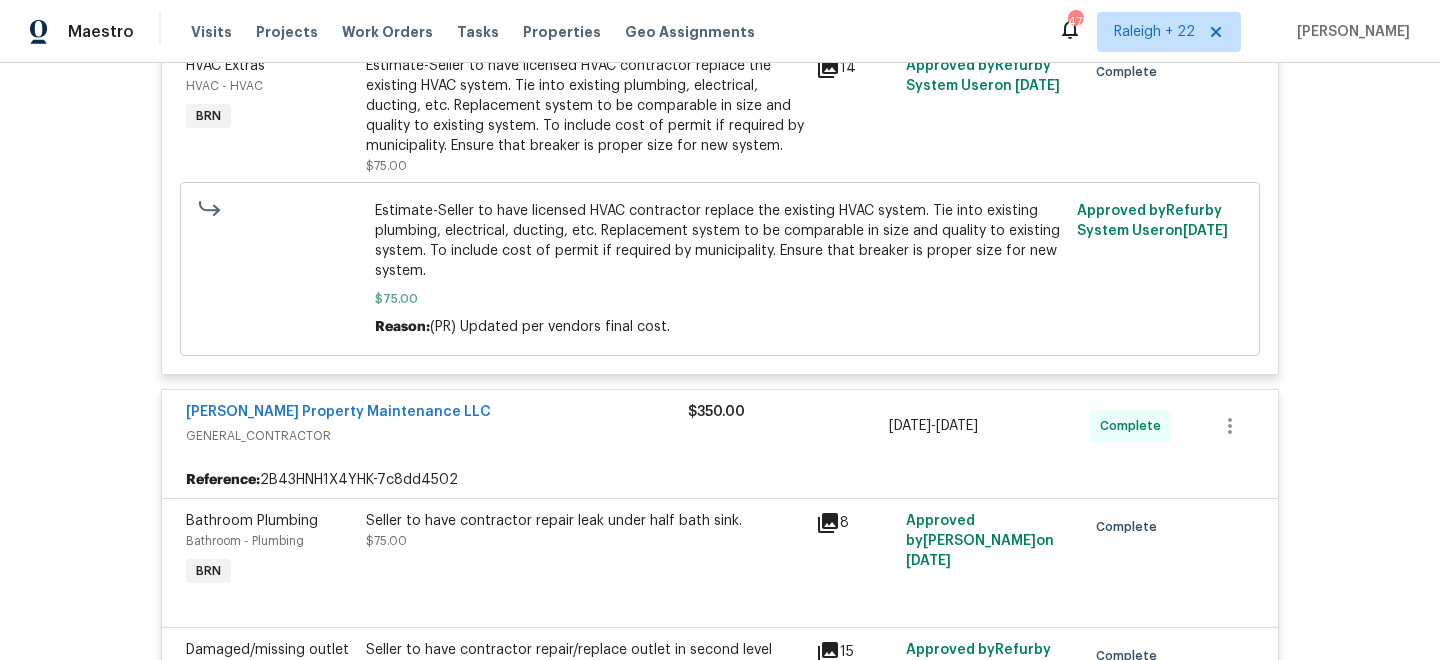 click on "GENERAL_CONTRACTOR" at bounding box center [437, 436] 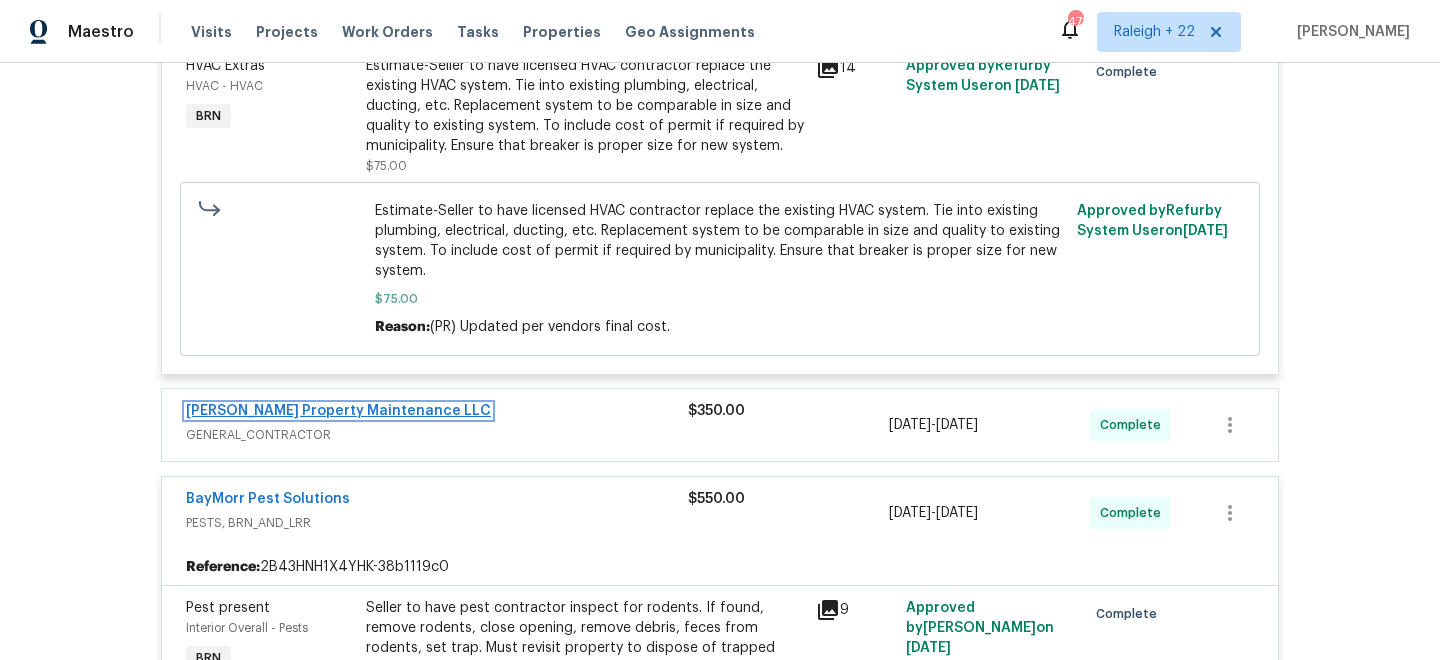 click on "[PERSON_NAME] Property Maintenance LLC" at bounding box center [338, 411] 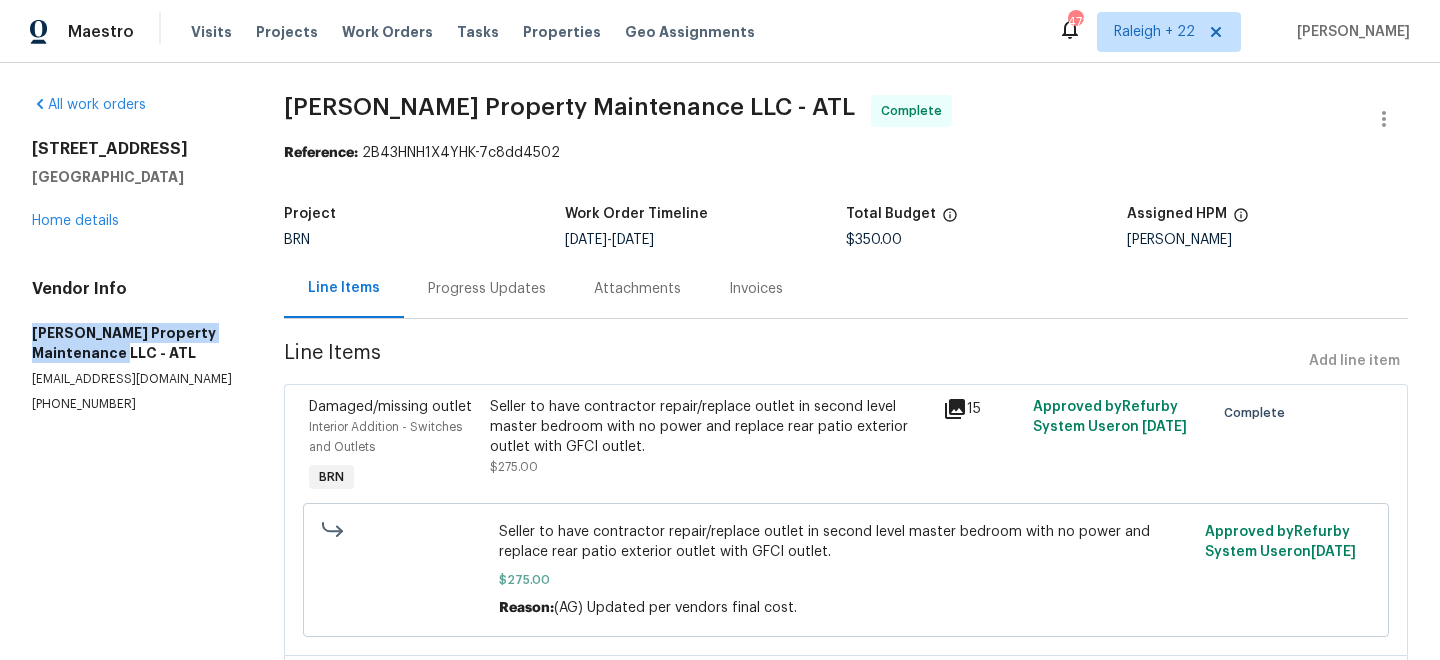 drag, startPoint x: 29, startPoint y: 333, endPoint x: 217, endPoint y: 344, distance: 188.32153 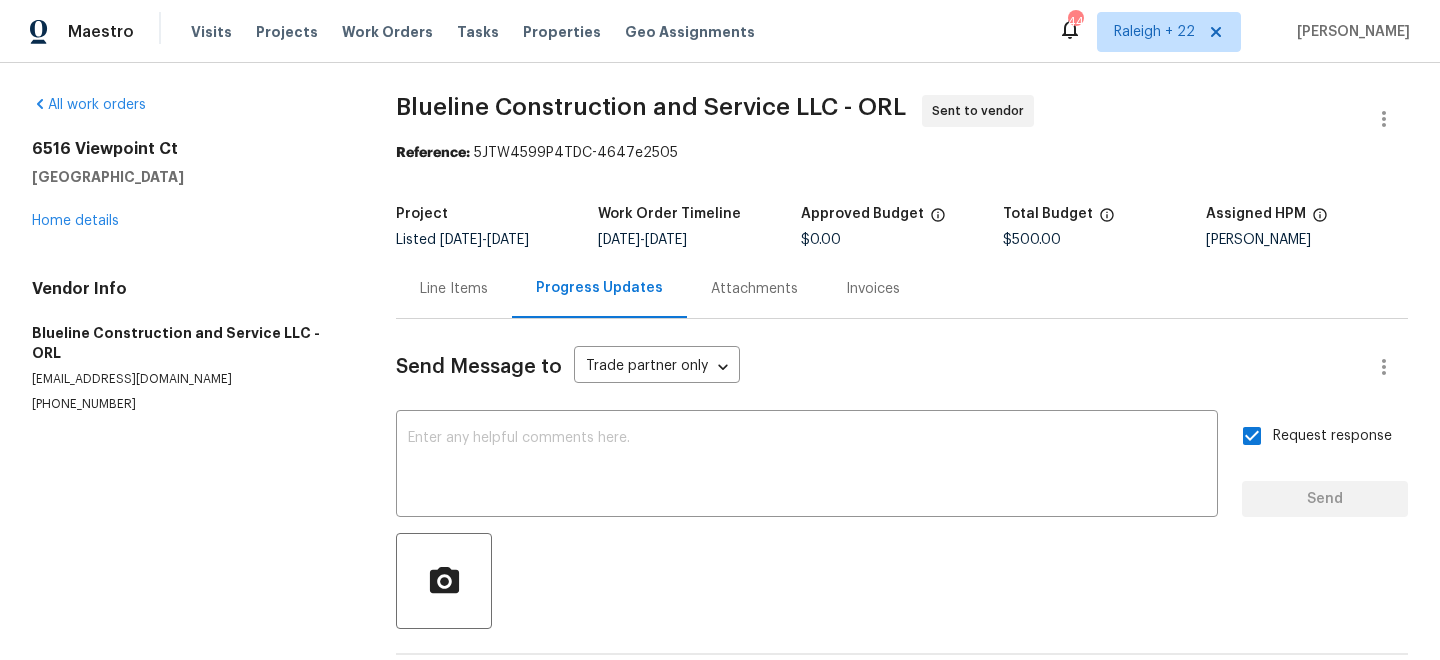 scroll, scrollTop: 0, scrollLeft: 0, axis: both 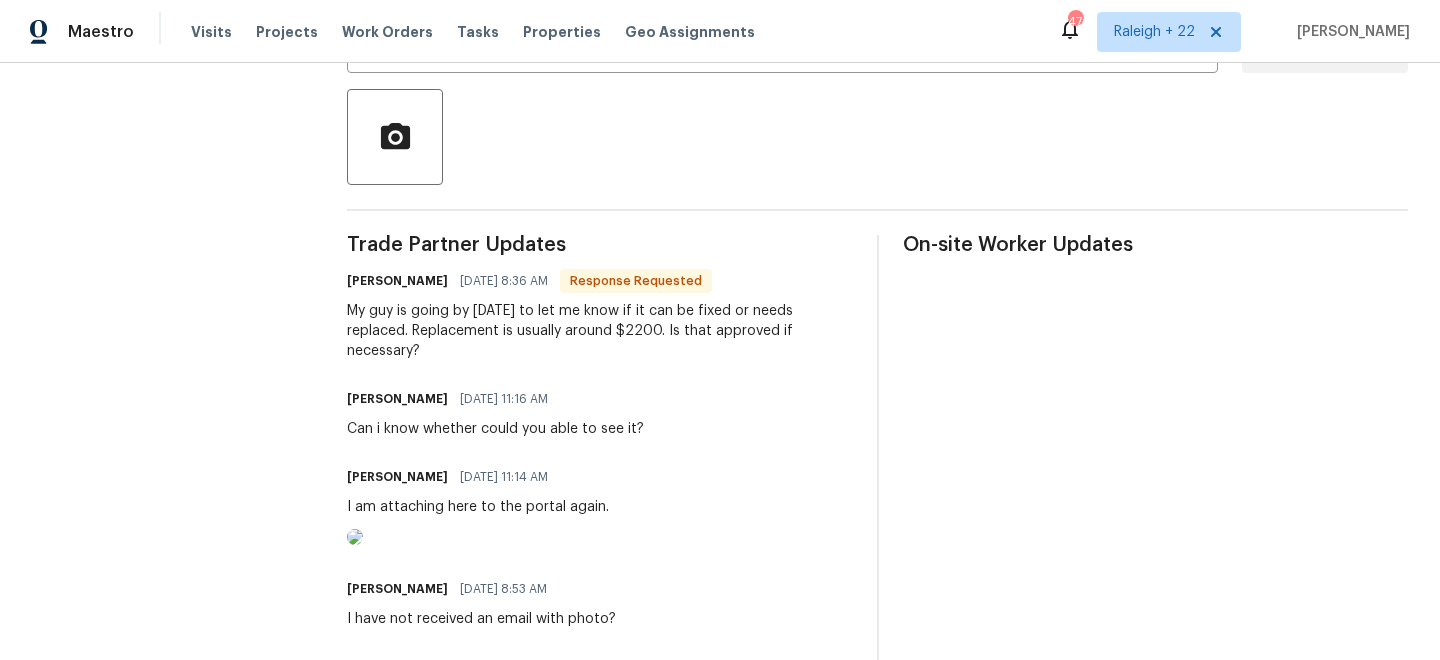 click at bounding box center [355, 537] 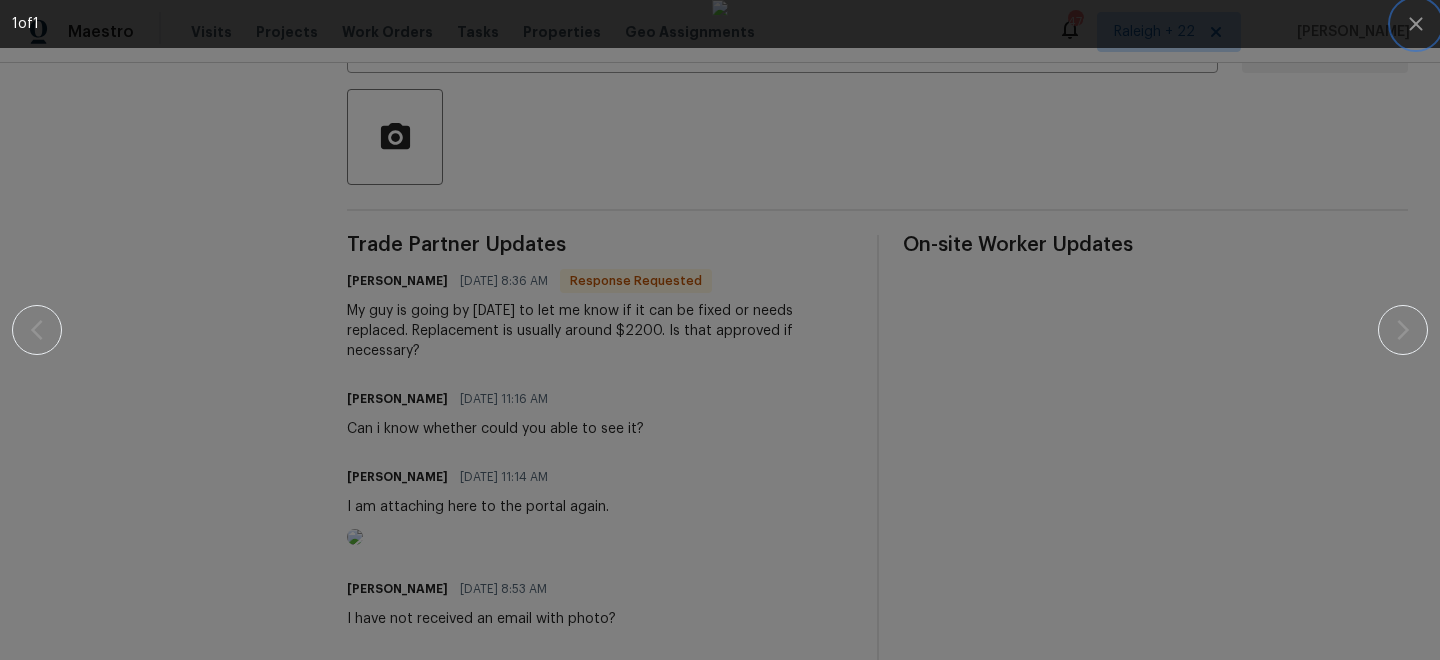 click 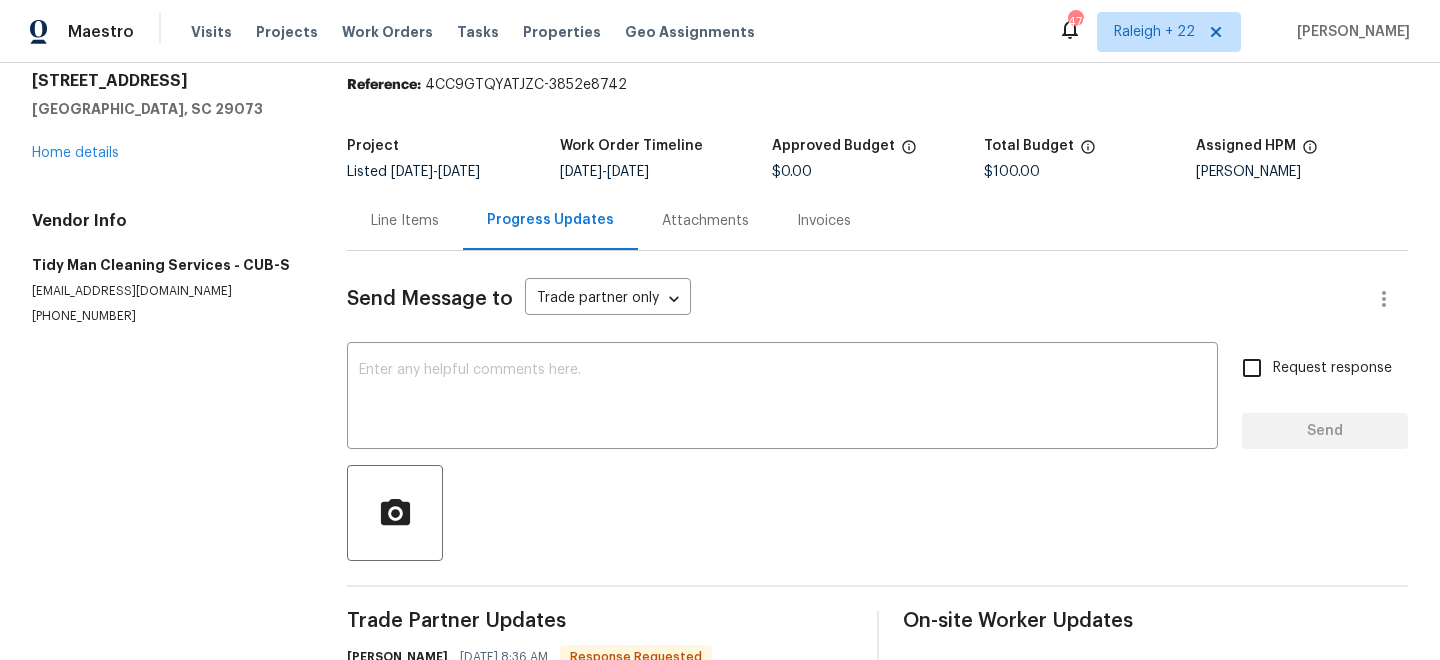 scroll, scrollTop: 52, scrollLeft: 0, axis: vertical 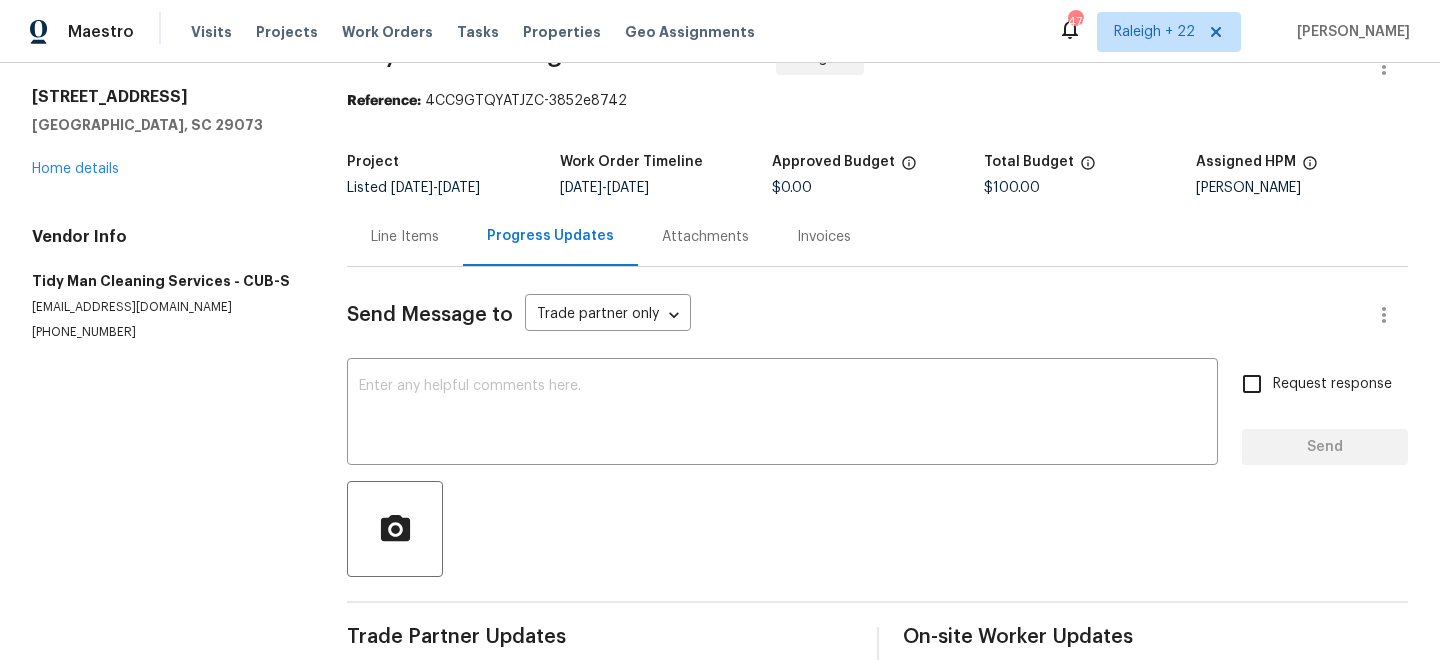 click on "Line Items" at bounding box center (405, 237) 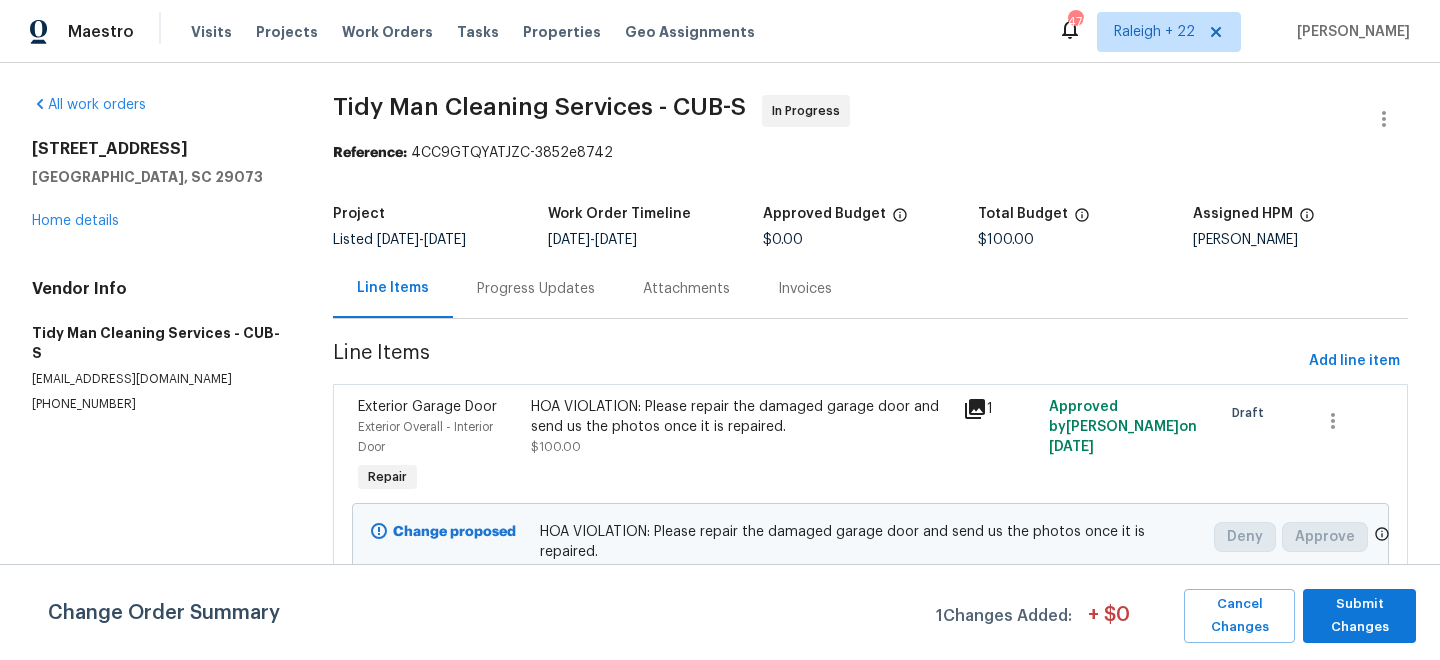 scroll, scrollTop: 33, scrollLeft: 0, axis: vertical 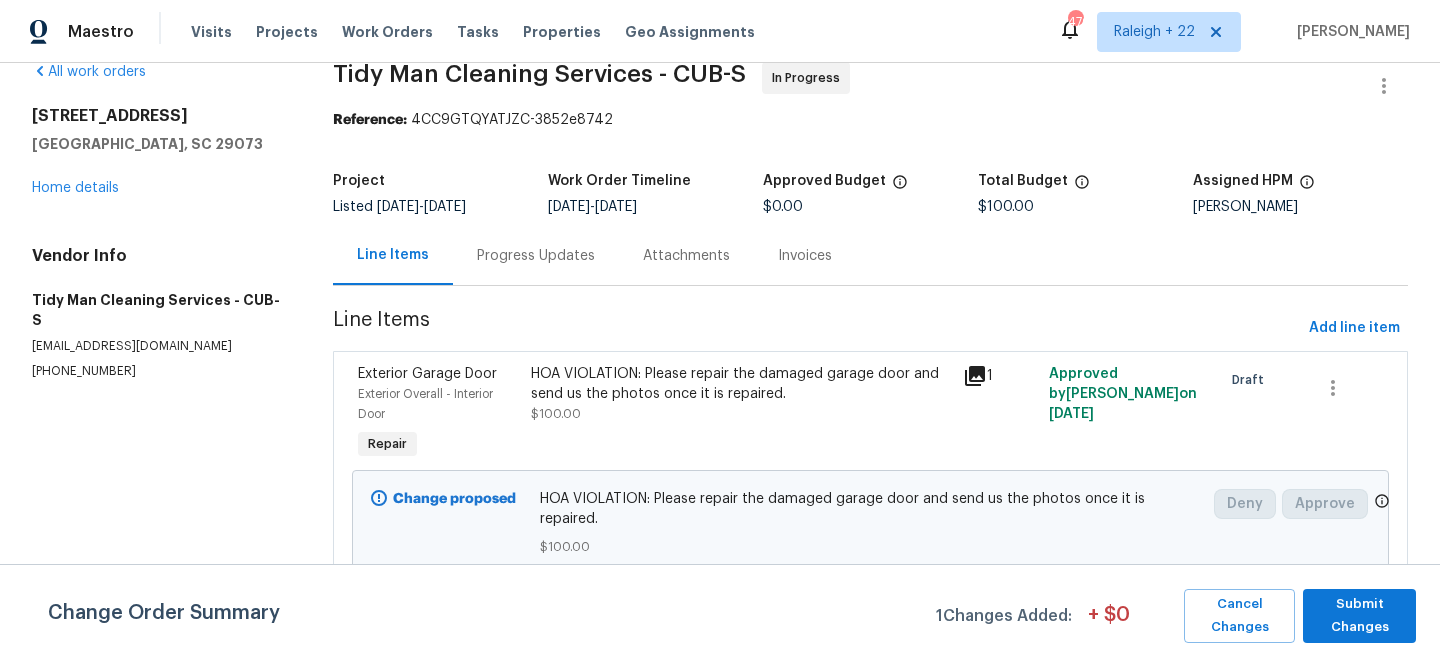 click on "Progress Updates" at bounding box center (536, 256) 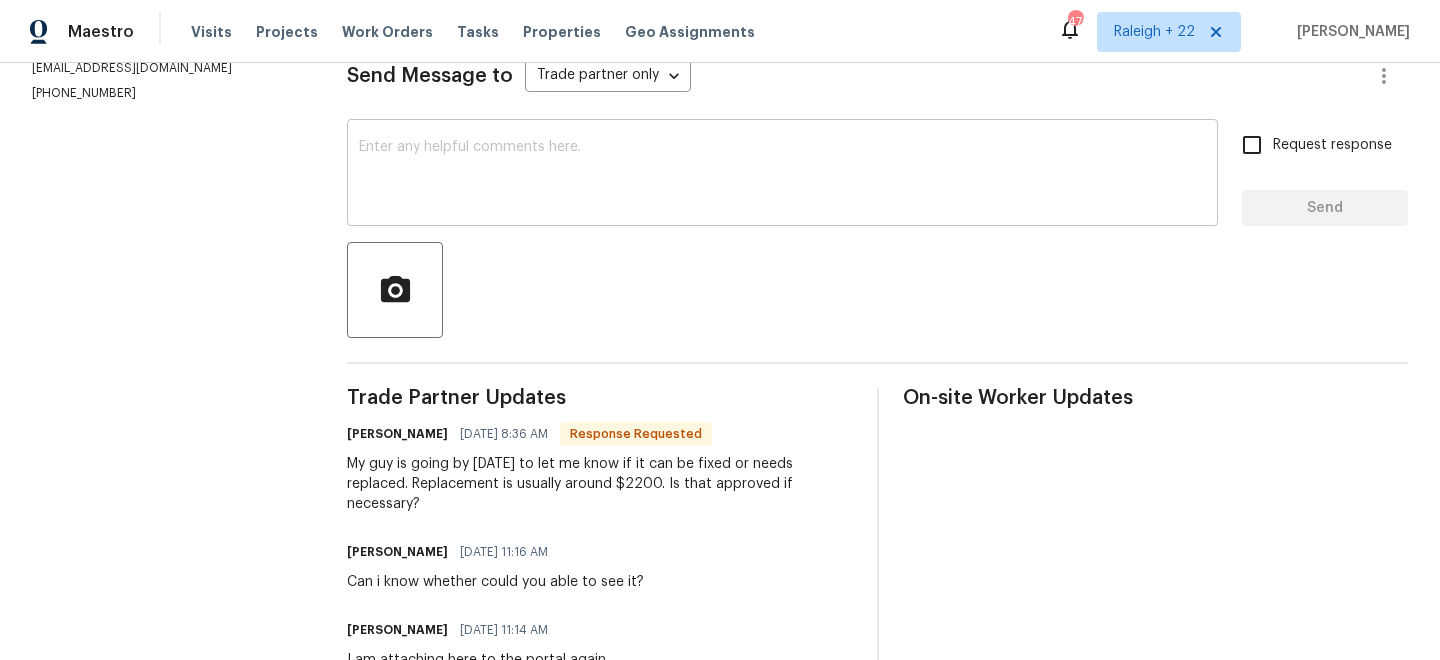 scroll, scrollTop: 283, scrollLeft: 0, axis: vertical 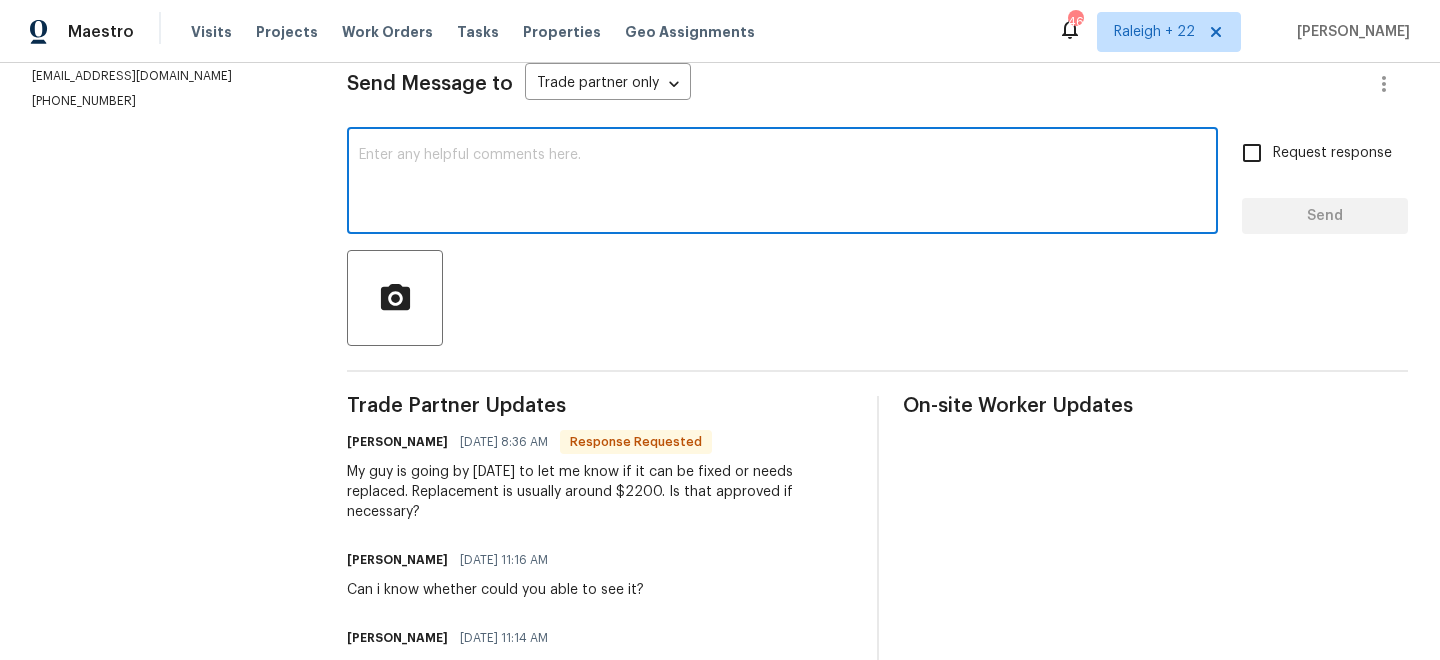click at bounding box center (782, 183) 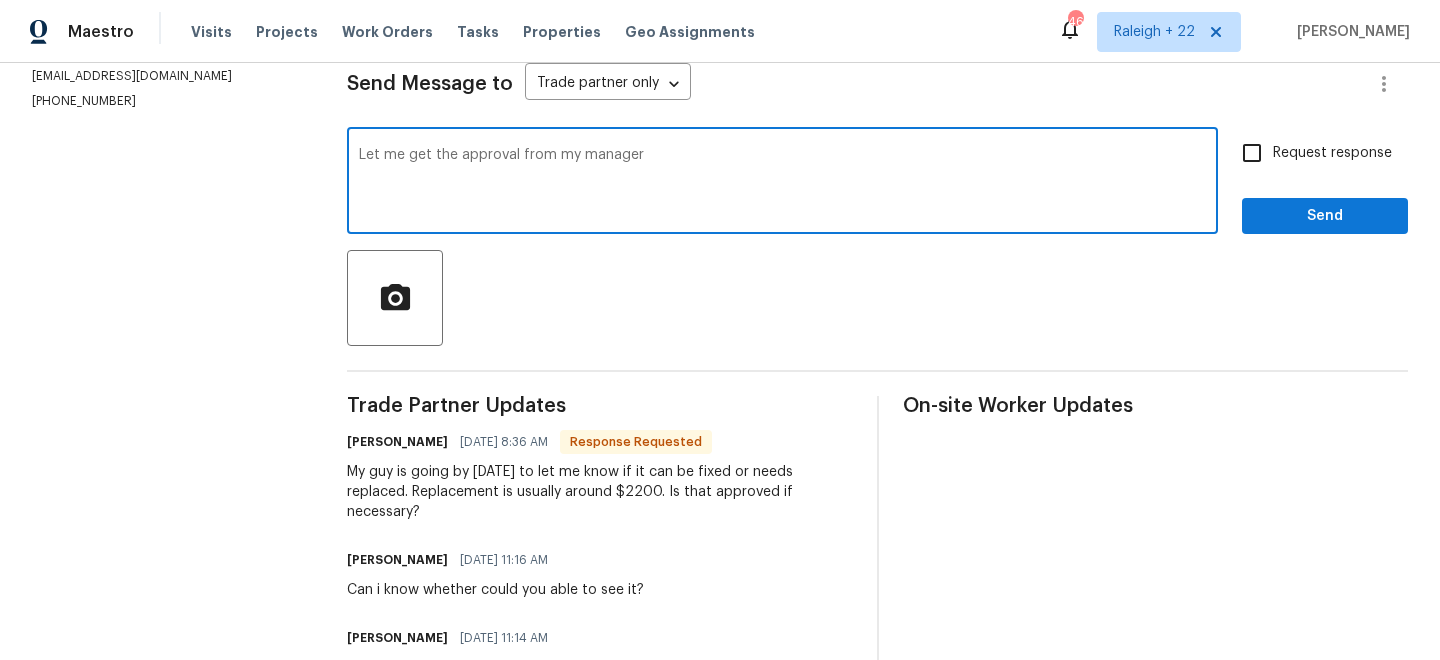 click on "Let me get the approval from my manager" at bounding box center [782, 183] 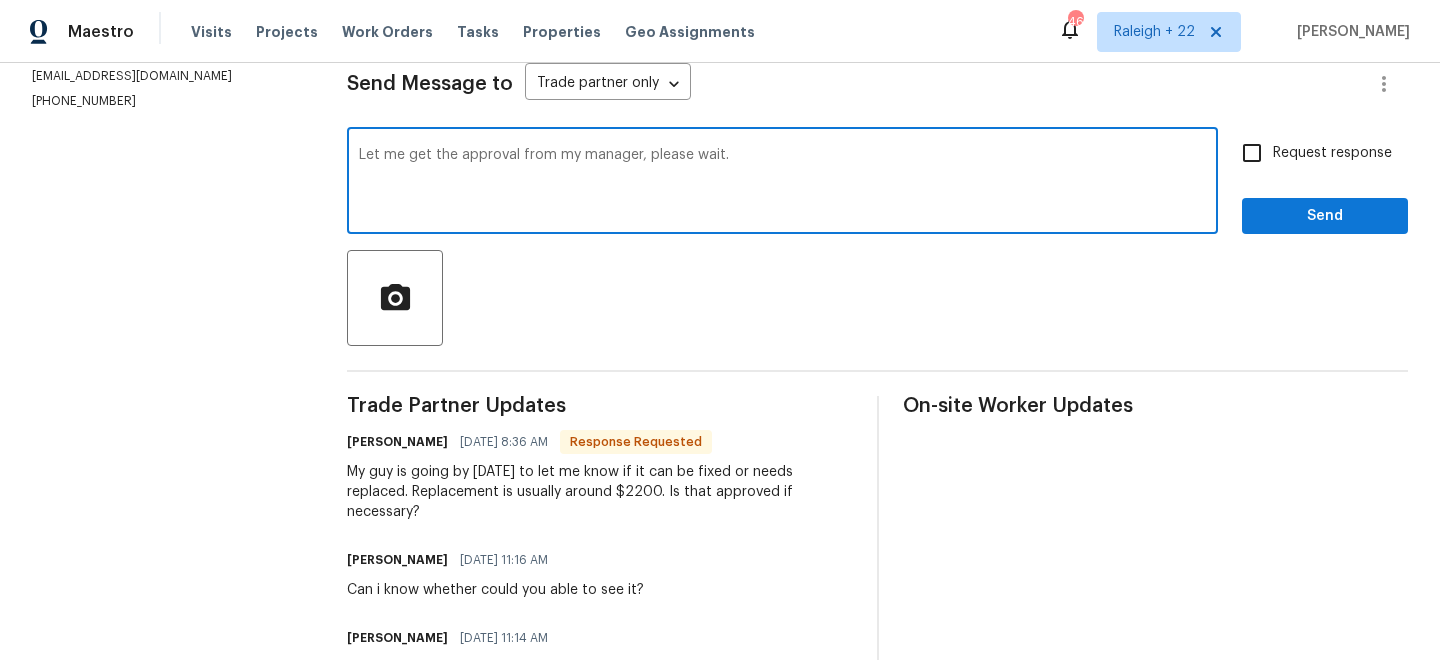 type on "Let me get the approval from my manager, please wait." 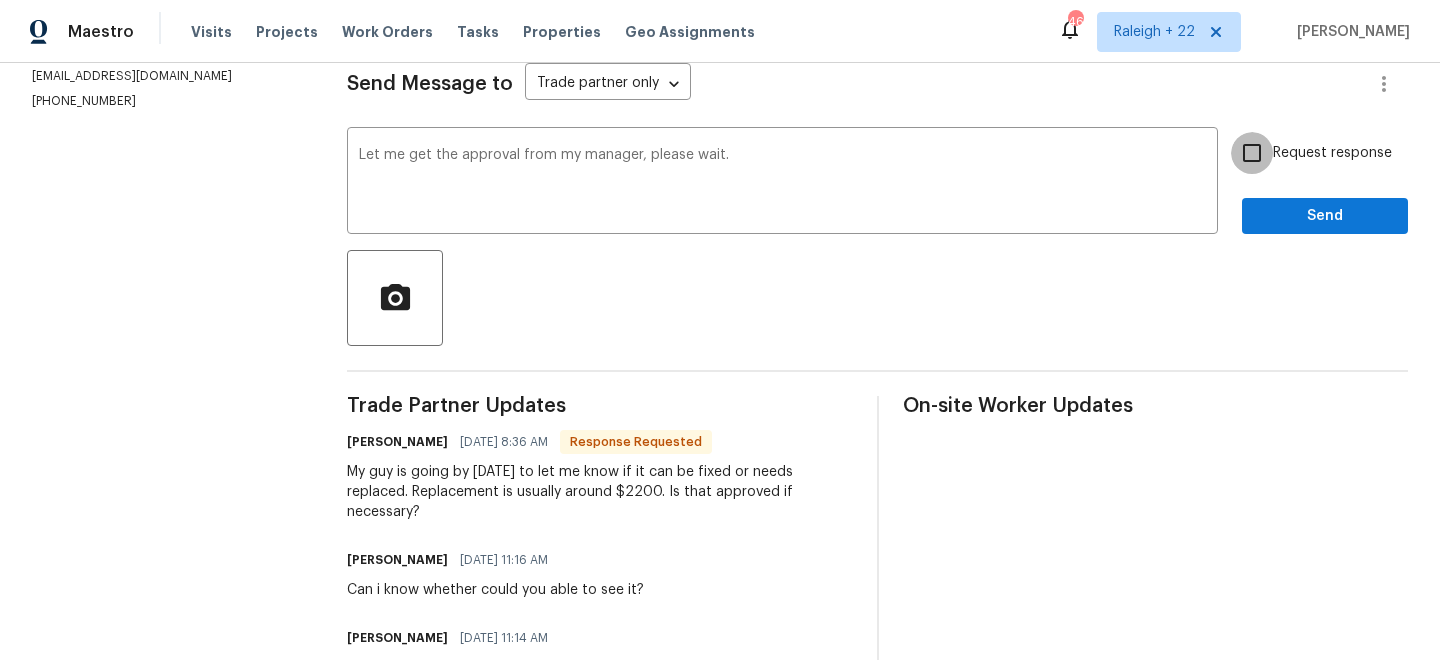 click on "Request response" at bounding box center [1252, 153] 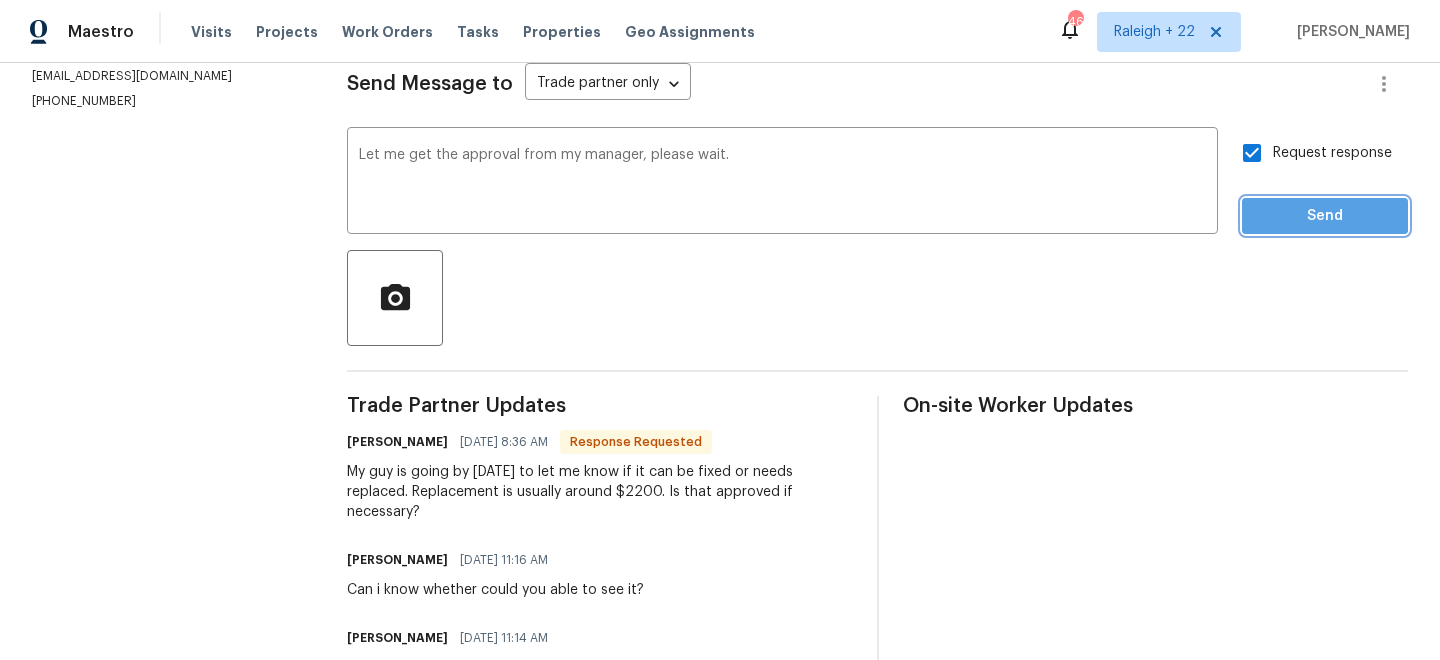 click on "Send" at bounding box center (1325, 216) 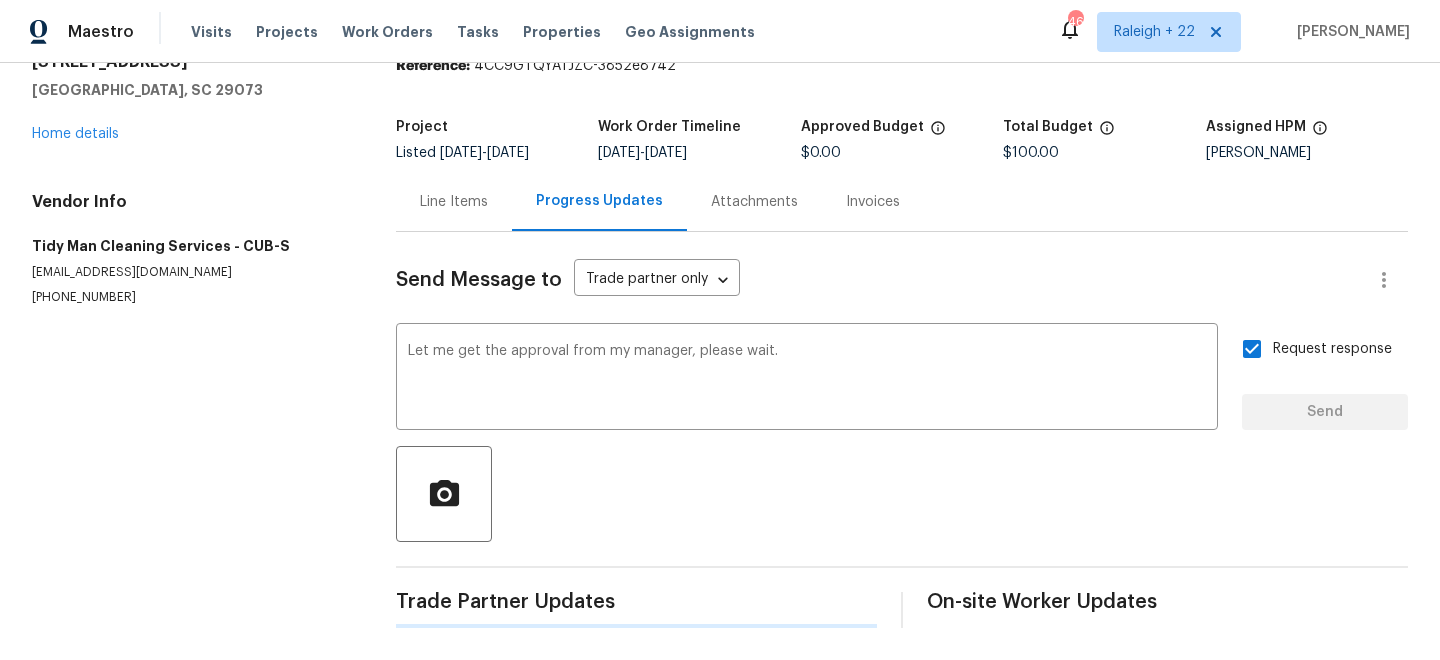 scroll, scrollTop: 87, scrollLeft: 0, axis: vertical 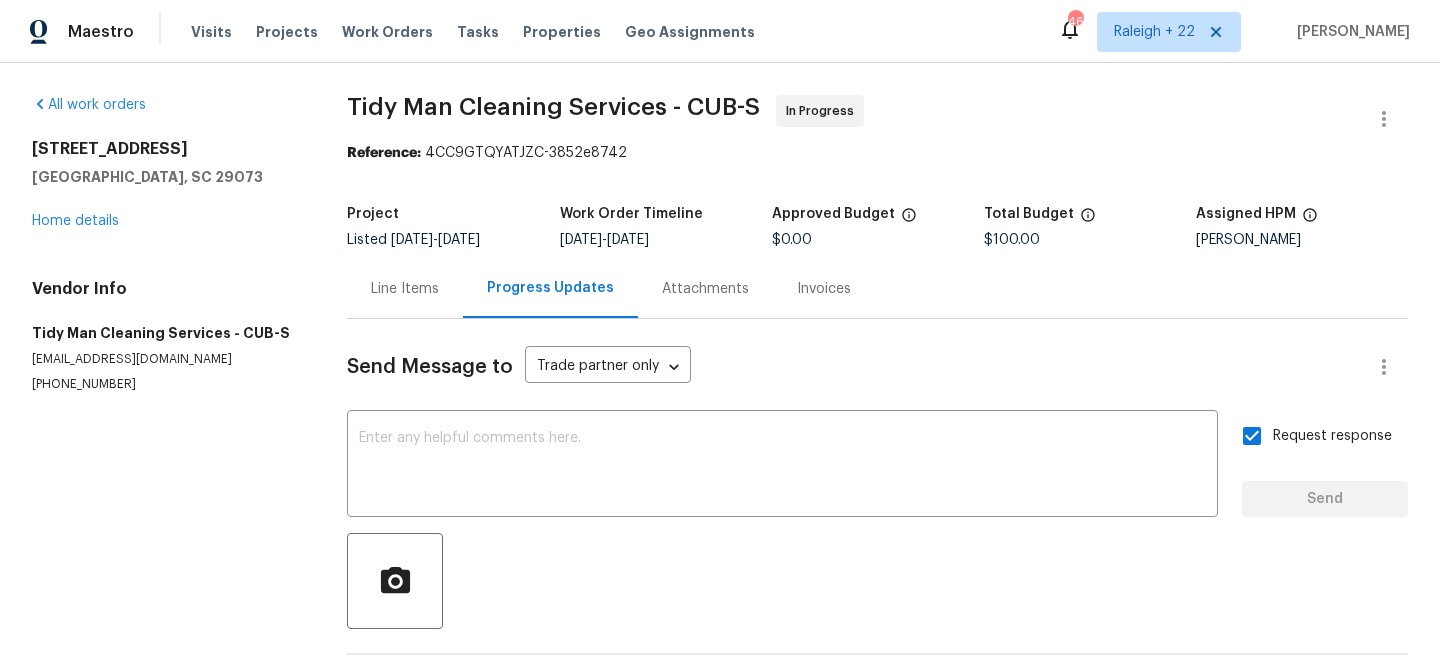 click on "Line Items" at bounding box center [405, 289] 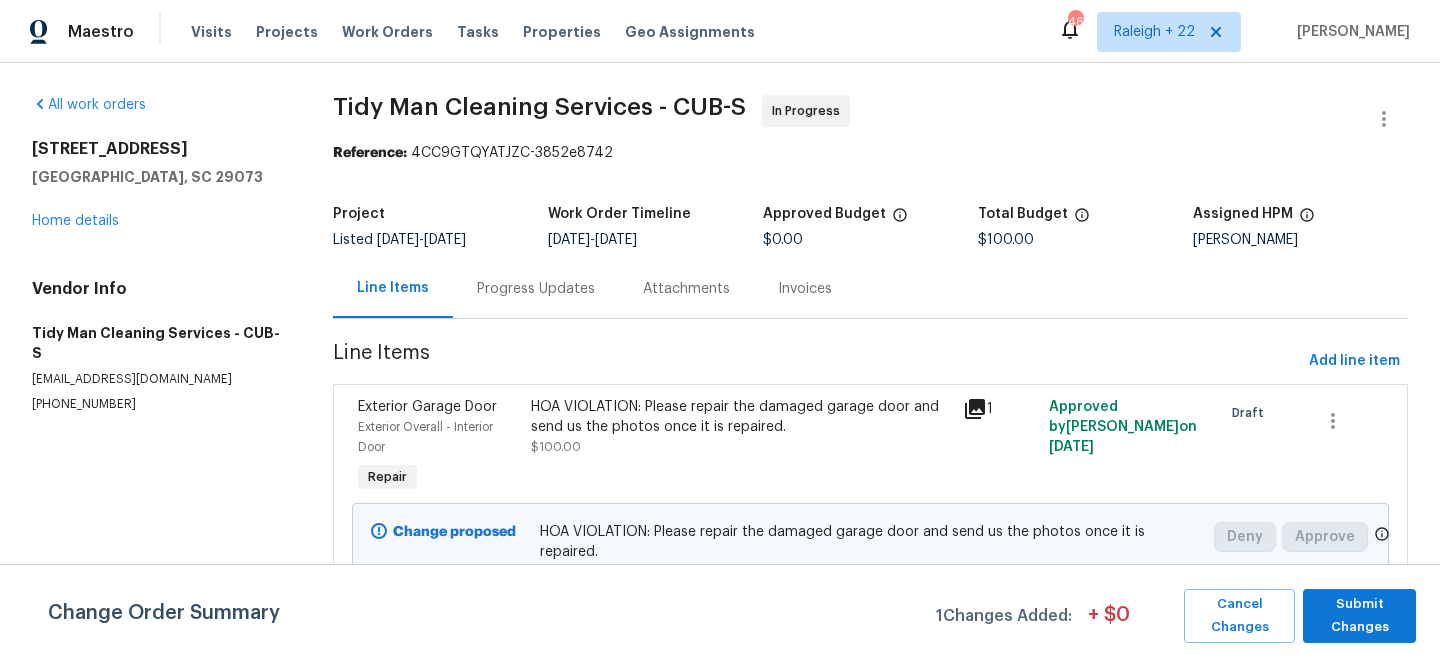 click on "HOA VIOLATION: Please repair the damaged garage door and send us the photos once it is repaired." at bounding box center (741, 417) 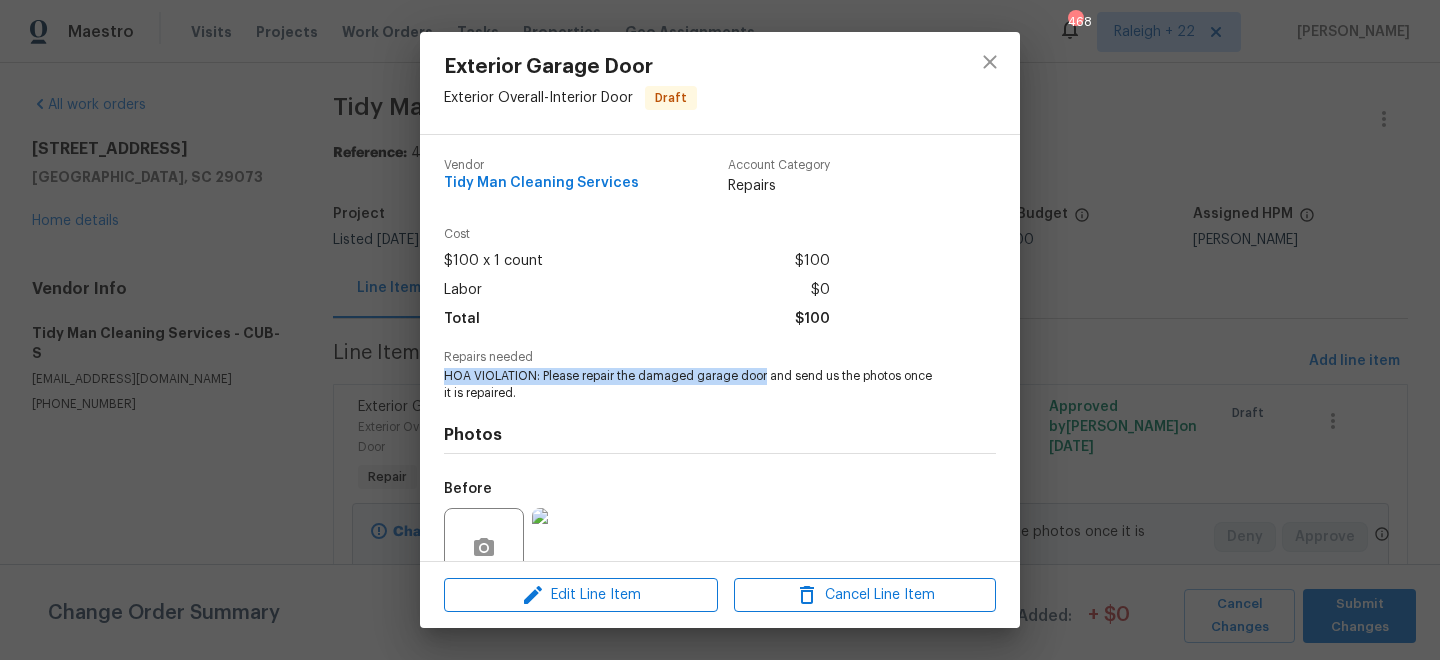 drag, startPoint x: 443, startPoint y: 378, endPoint x: 763, endPoint y: 391, distance: 320.26395 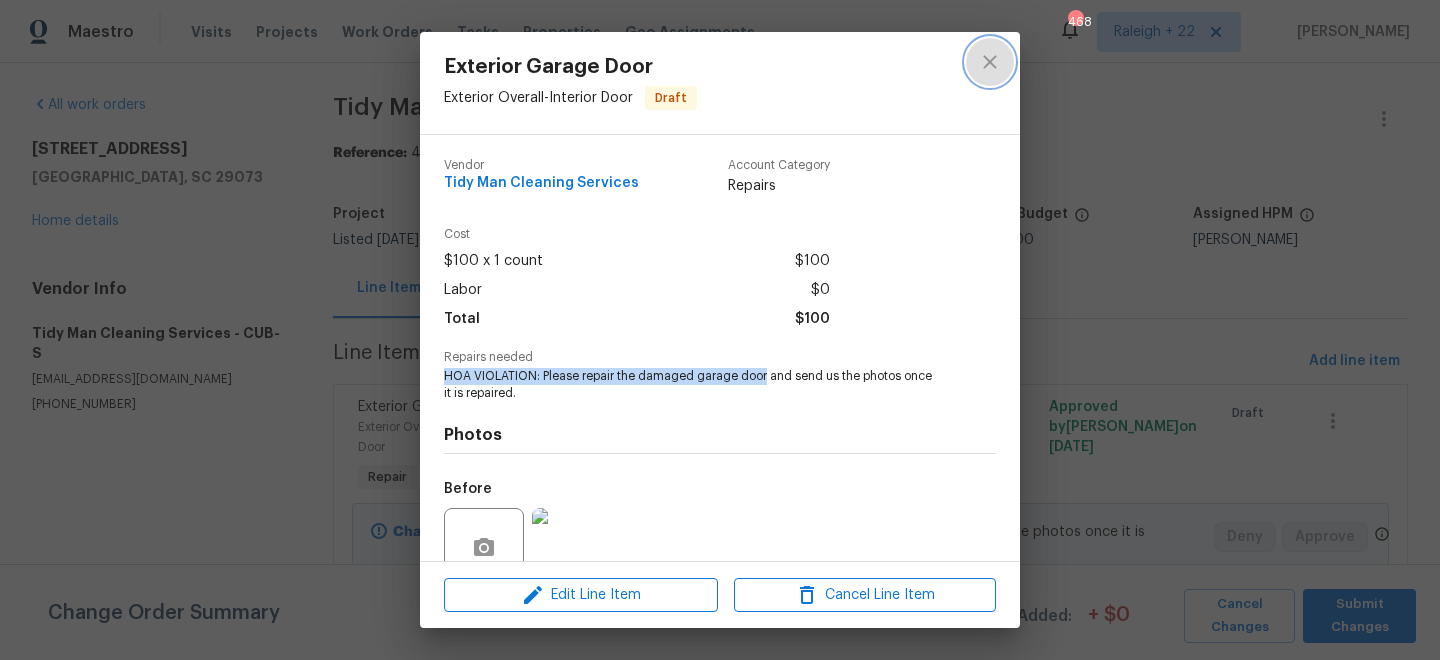 click 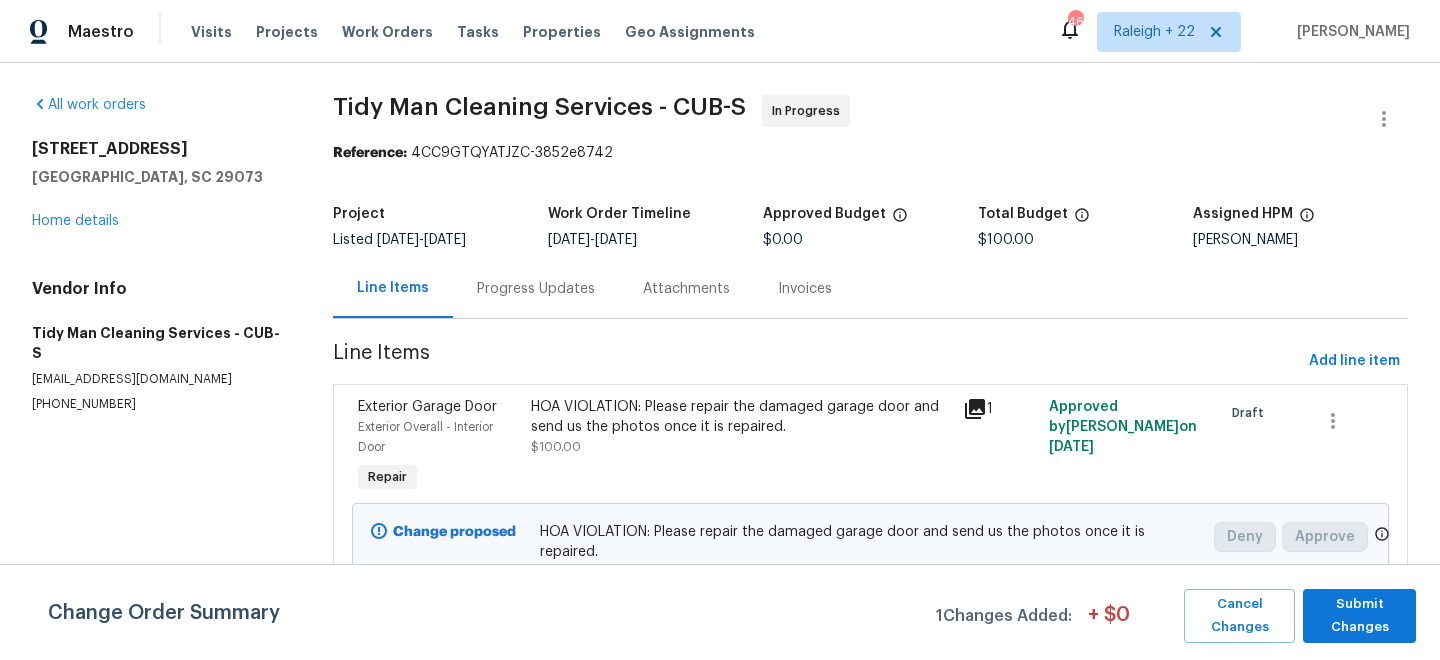 click on "Progress Updates" at bounding box center (536, 288) 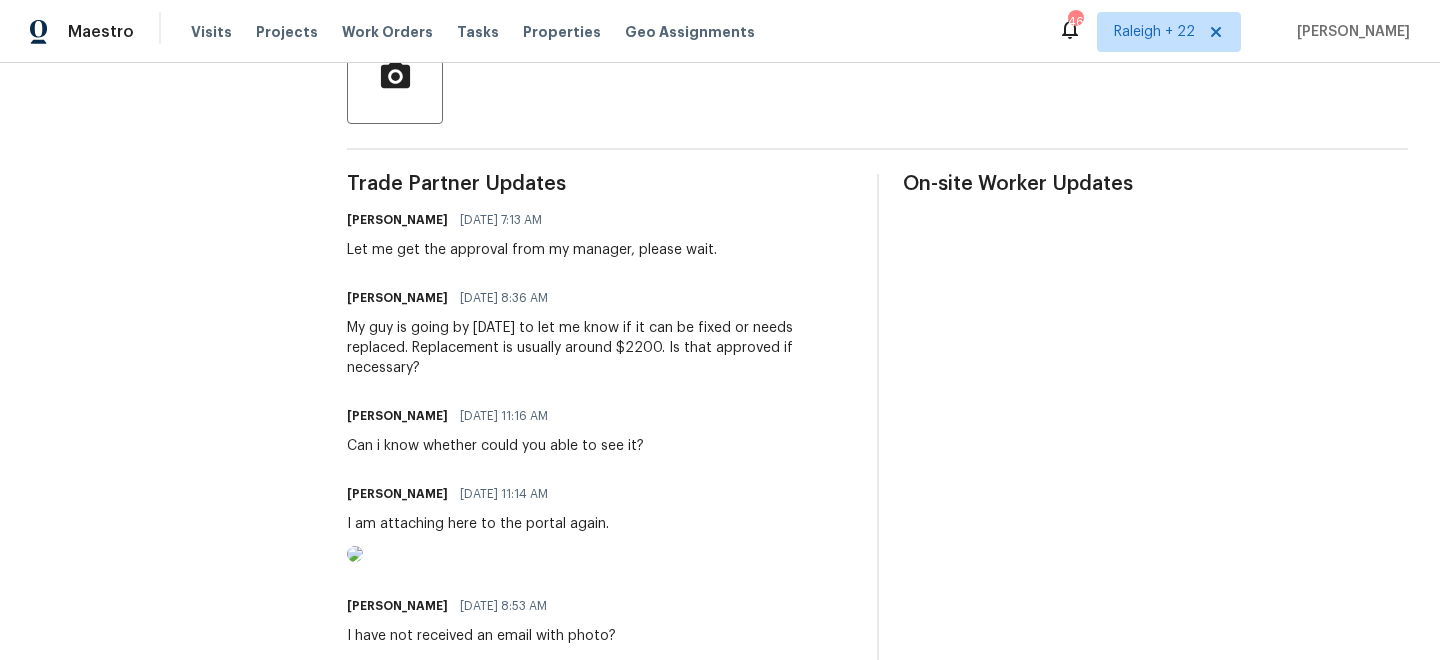 scroll, scrollTop: 521, scrollLeft: 0, axis: vertical 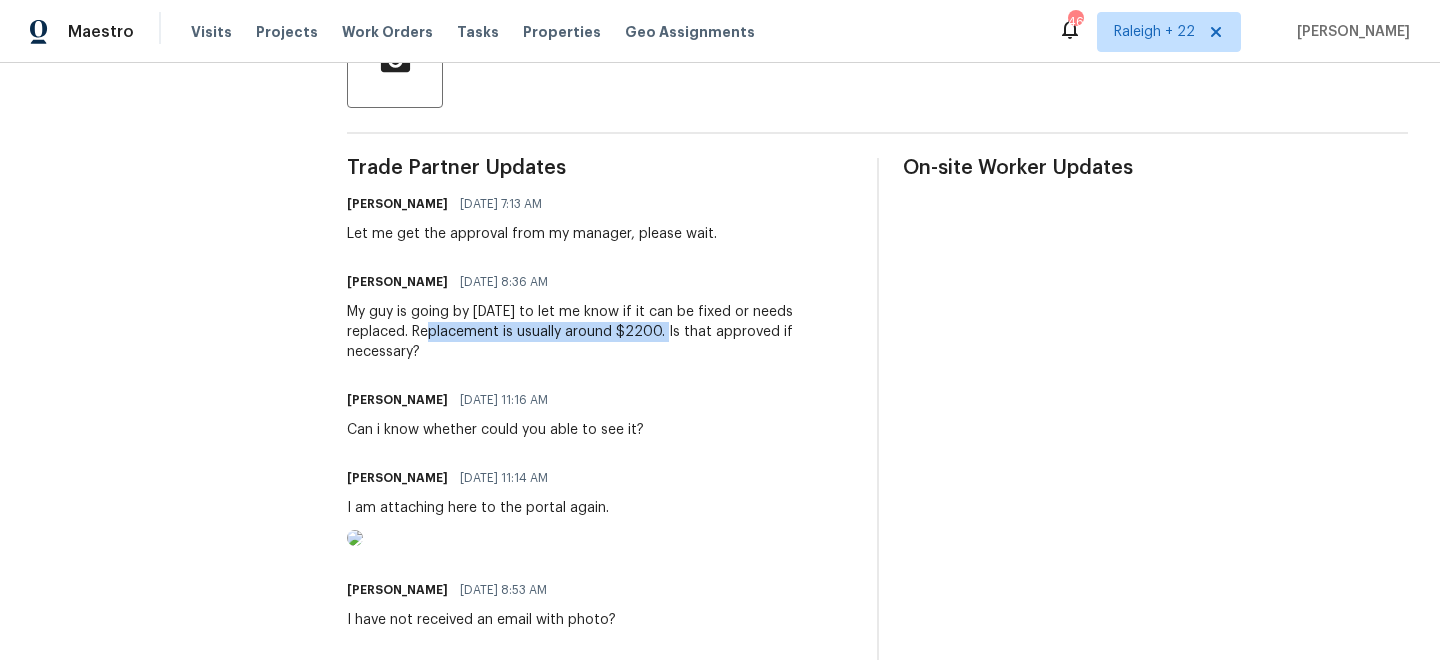 drag, startPoint x: 414, startPoint y: 333, endPoint x: 659, endPoint y: 325, distance: 245.13058 